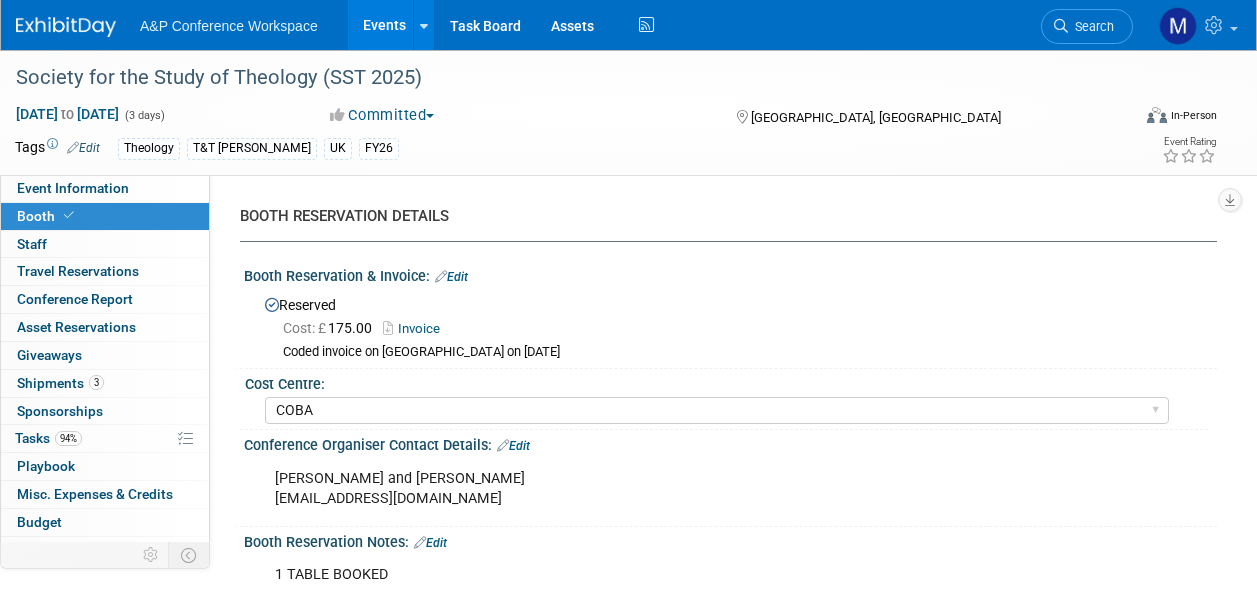 select on "COBA" 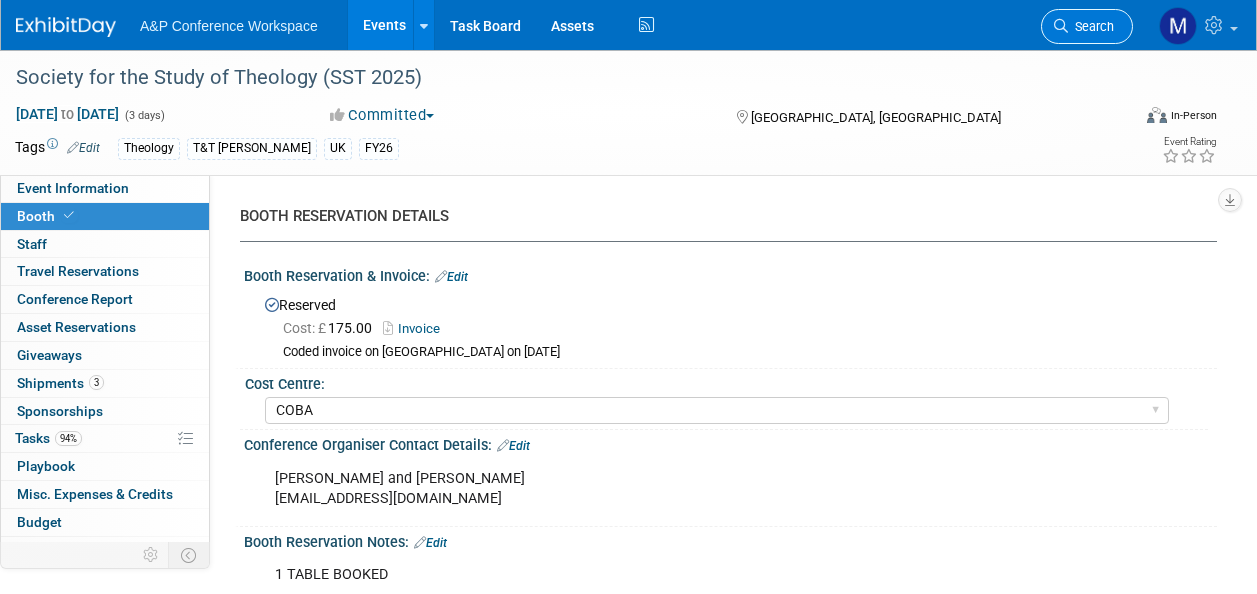 scroll, scrollTop: 0, scrollLeft: 0, axis: both 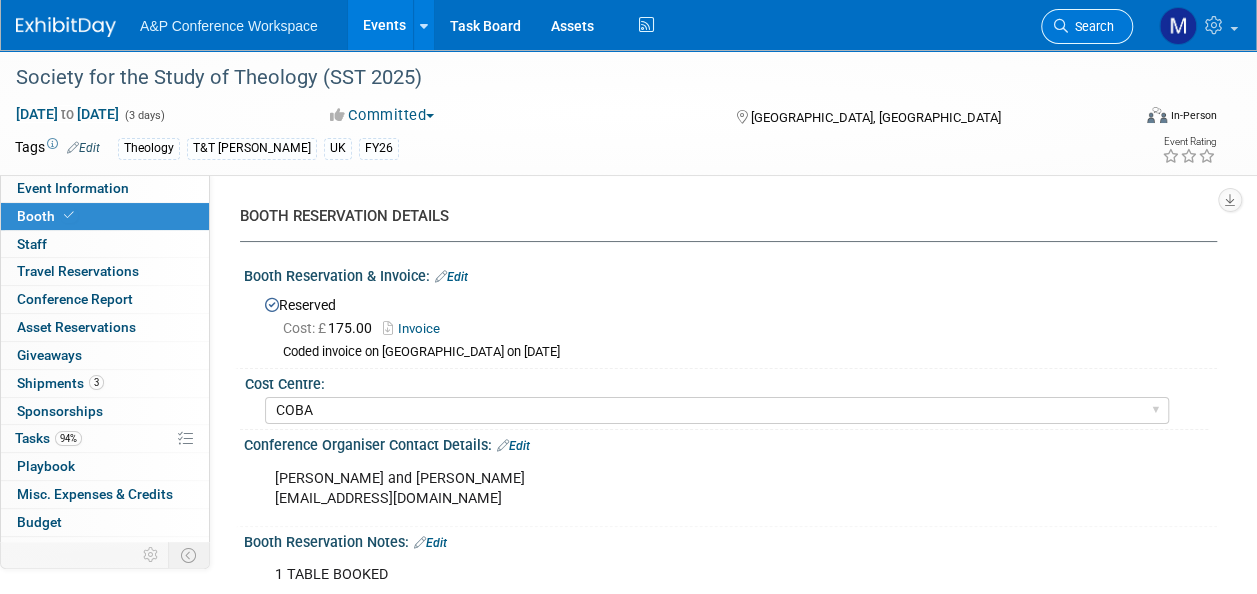 click on "Search" at bounding box center [1091, 26] 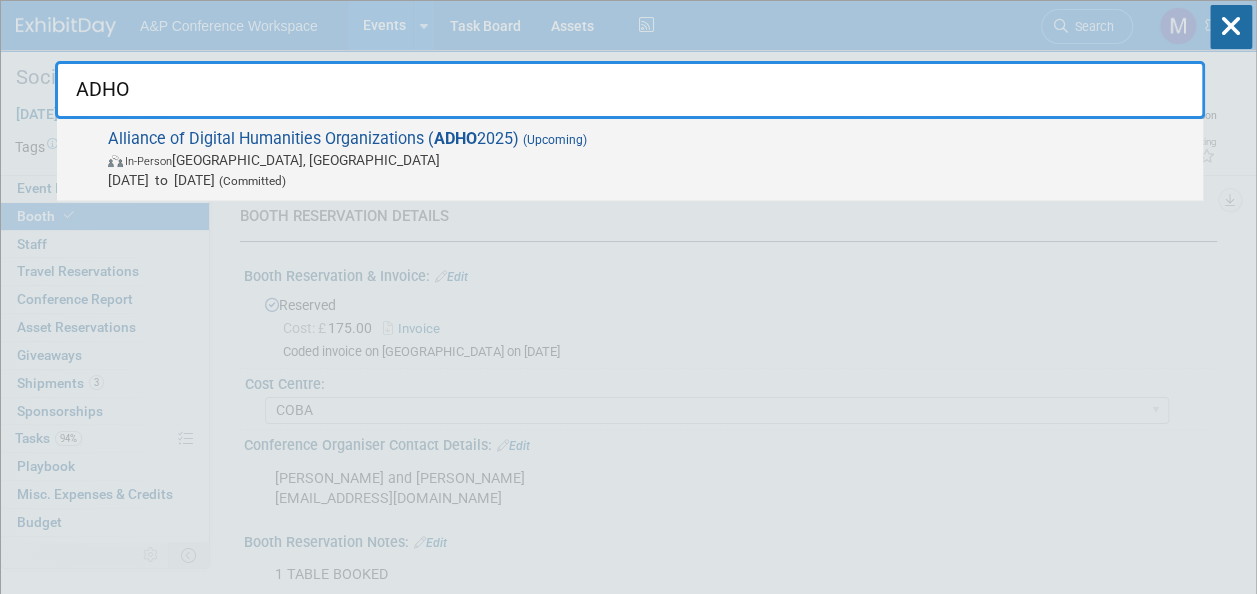 type on "ADHO" 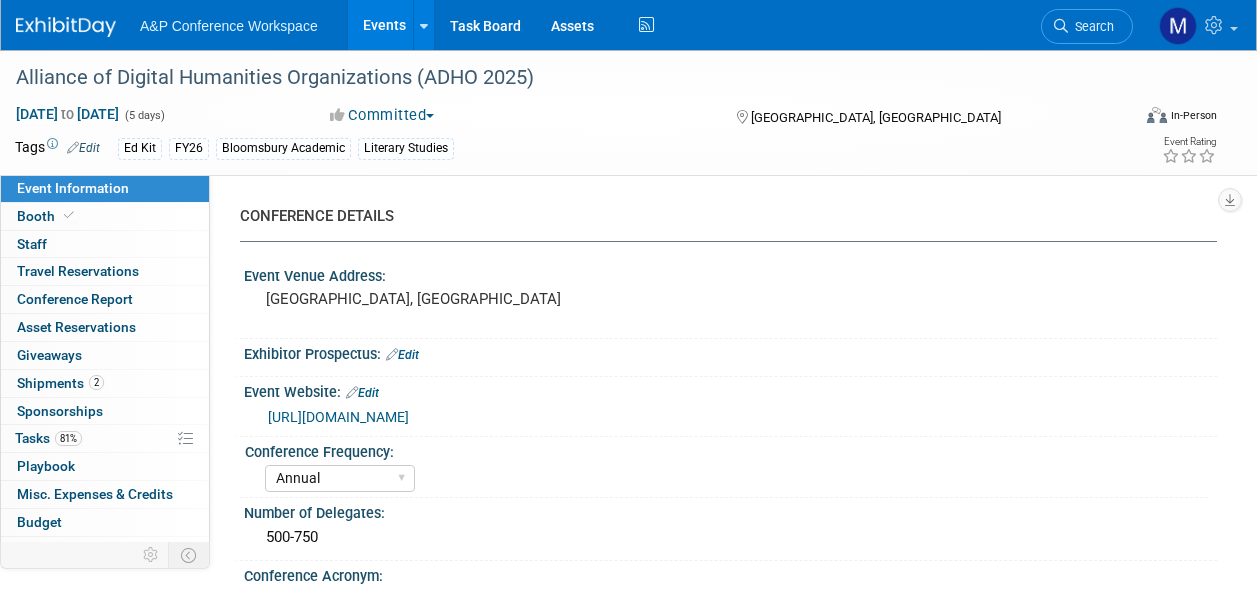 select on "Annual" 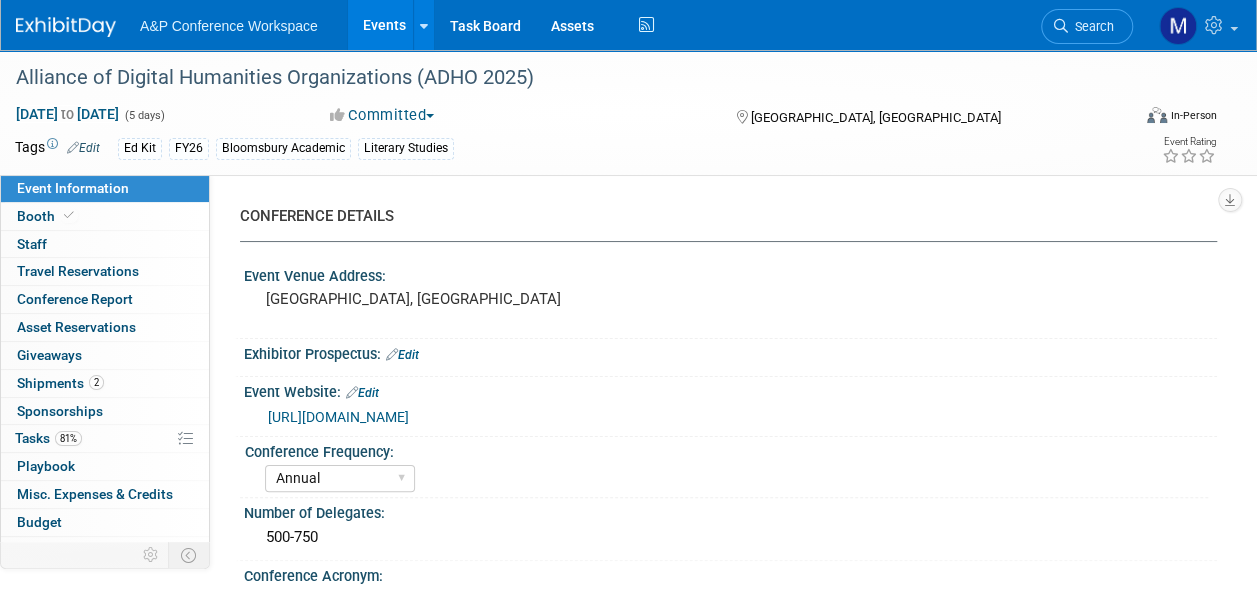 scroll, scrollTop: 0, scrollLeft: 0, axis: both 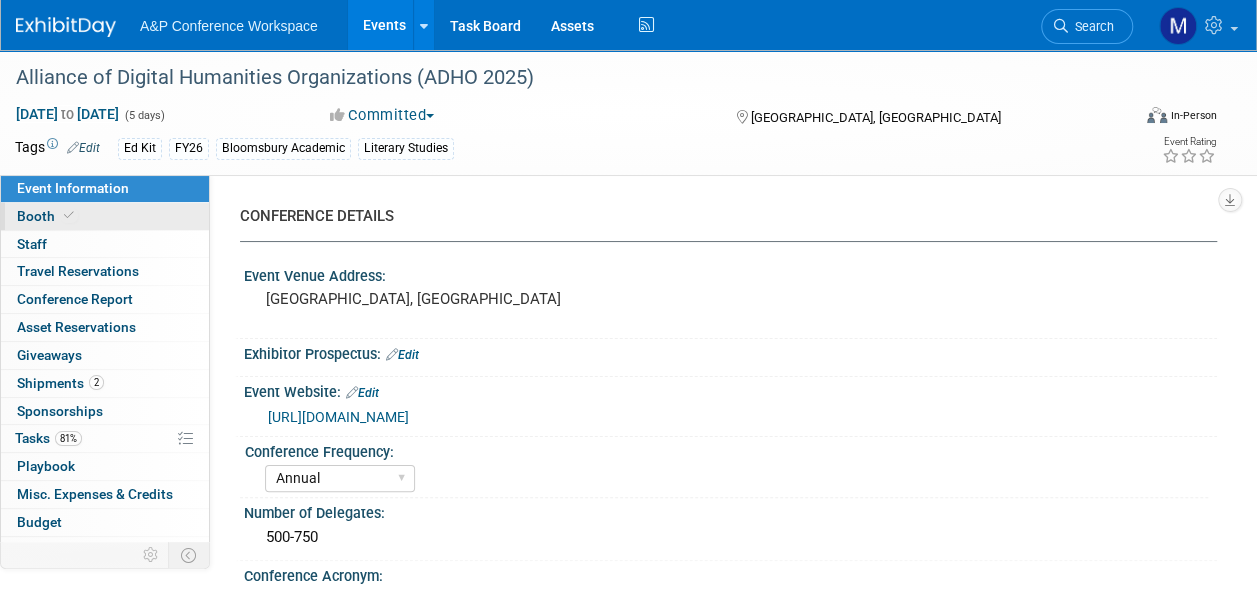 click on "Booth" at bounding box center (47, 216) 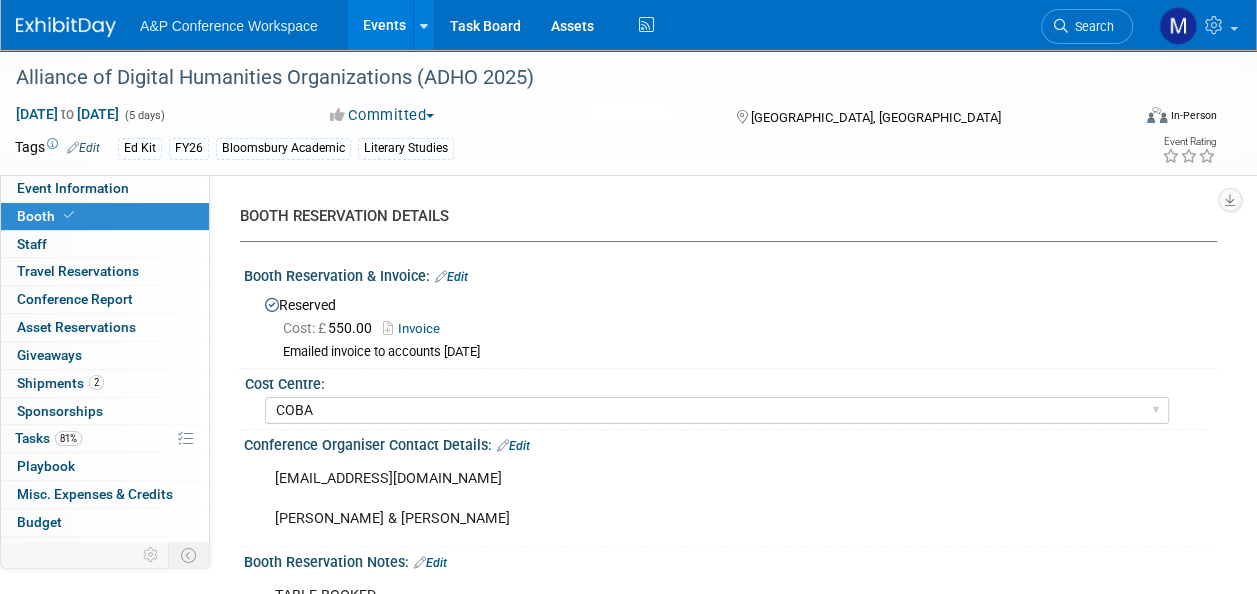 click on "Invoice" at bounding box center [416, 328] 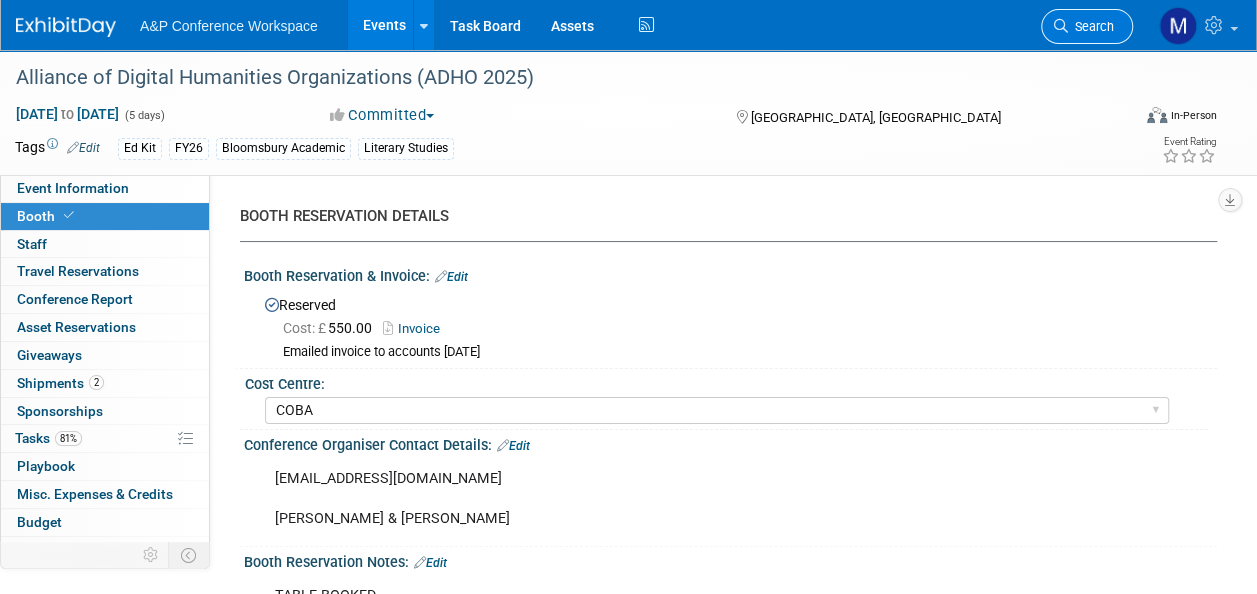 click on "Search" at bounding box center [1091, 26] 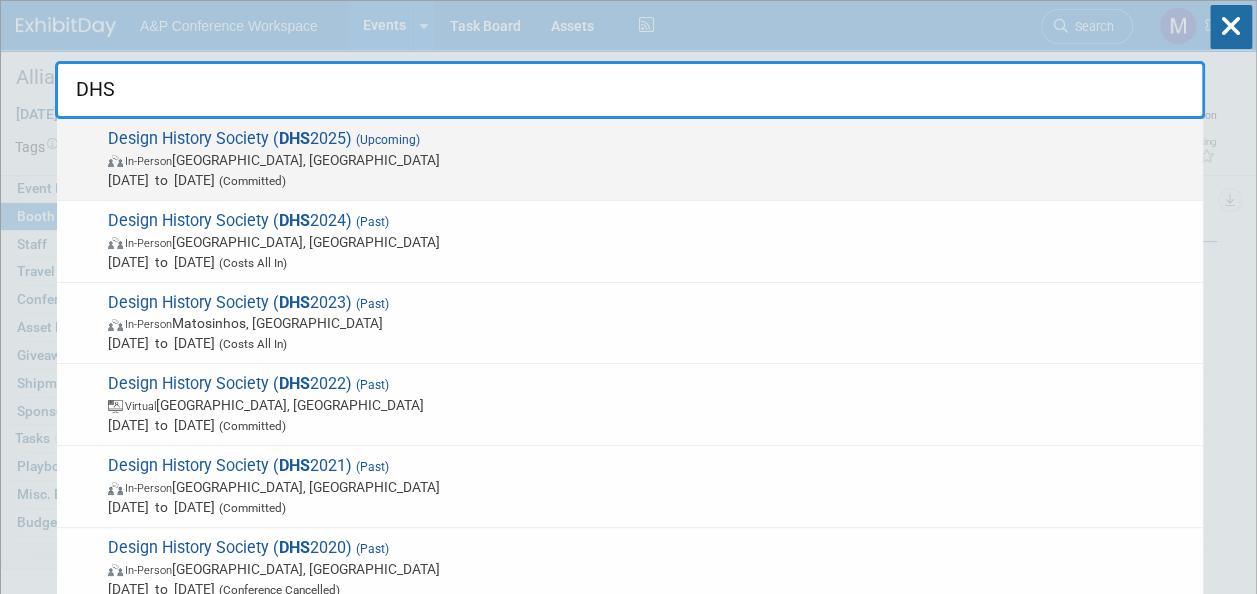 type on "DHS" 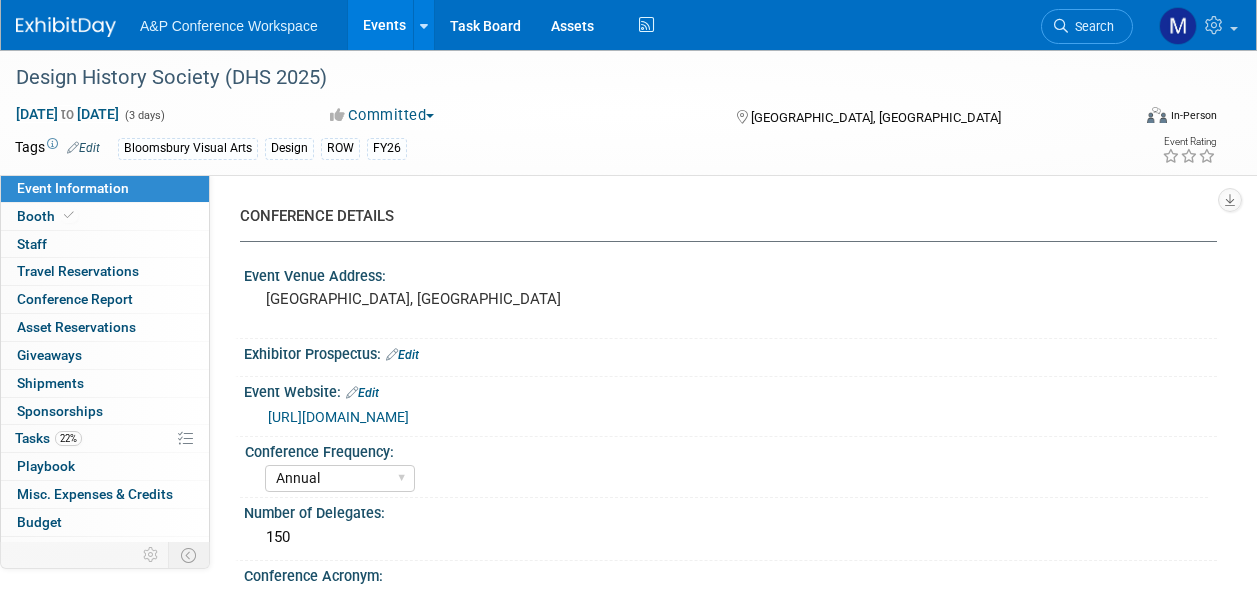 select on "Annual" 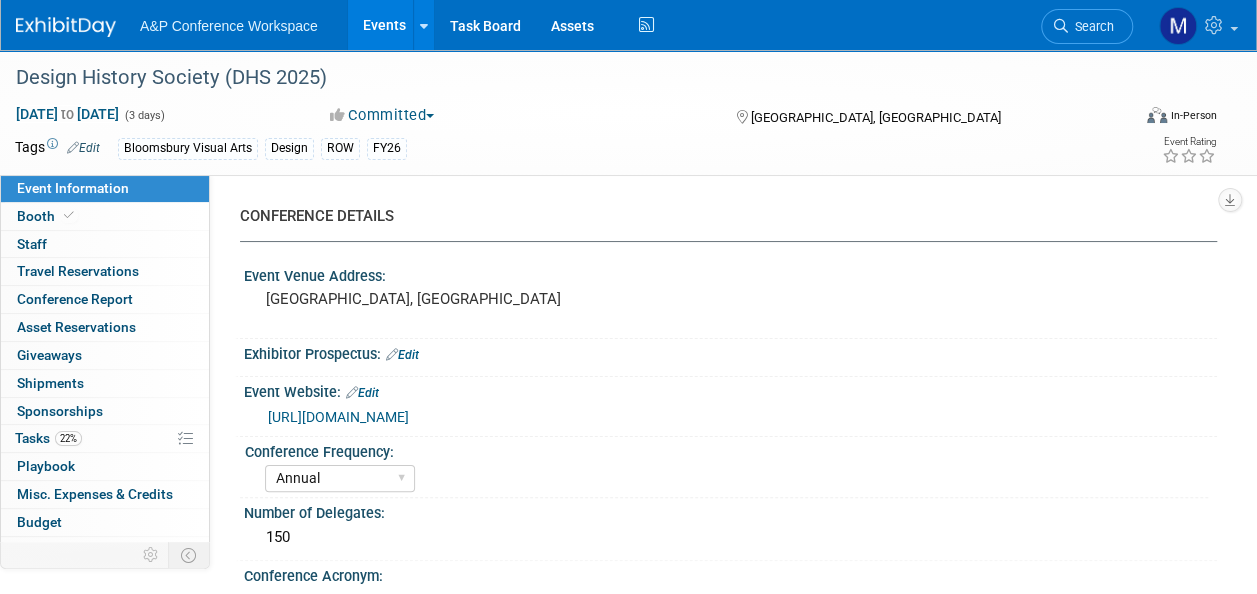 scroll, scrollTop: 0, scrollLeft: 0, axis: both 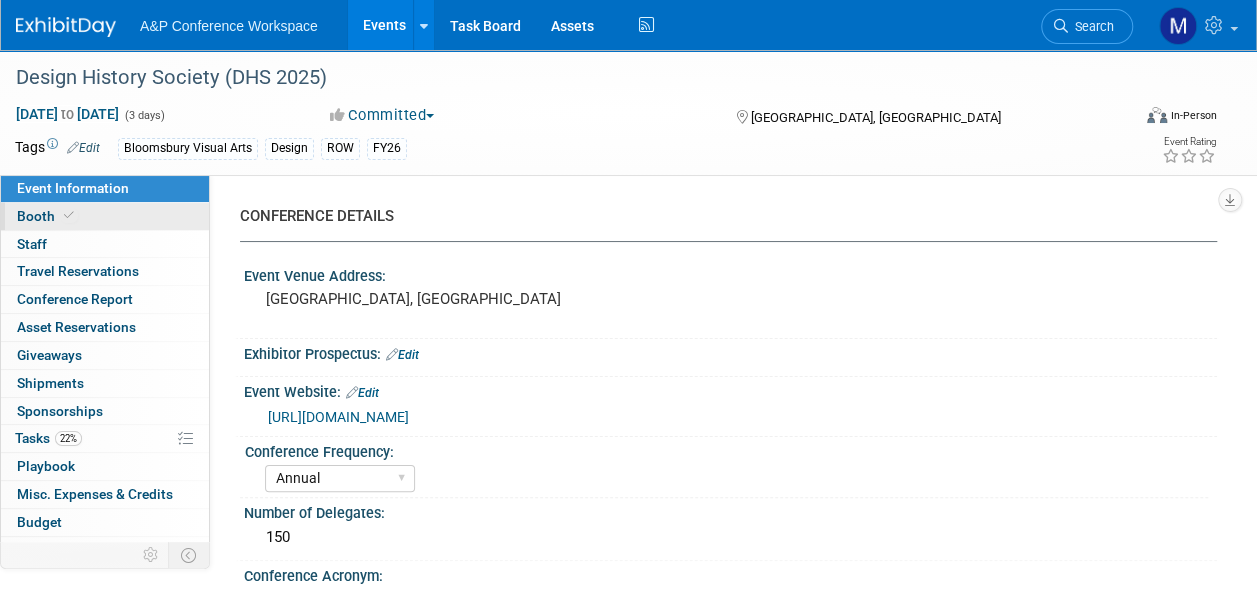 click on "Booth" at bounding box center [105, 216] 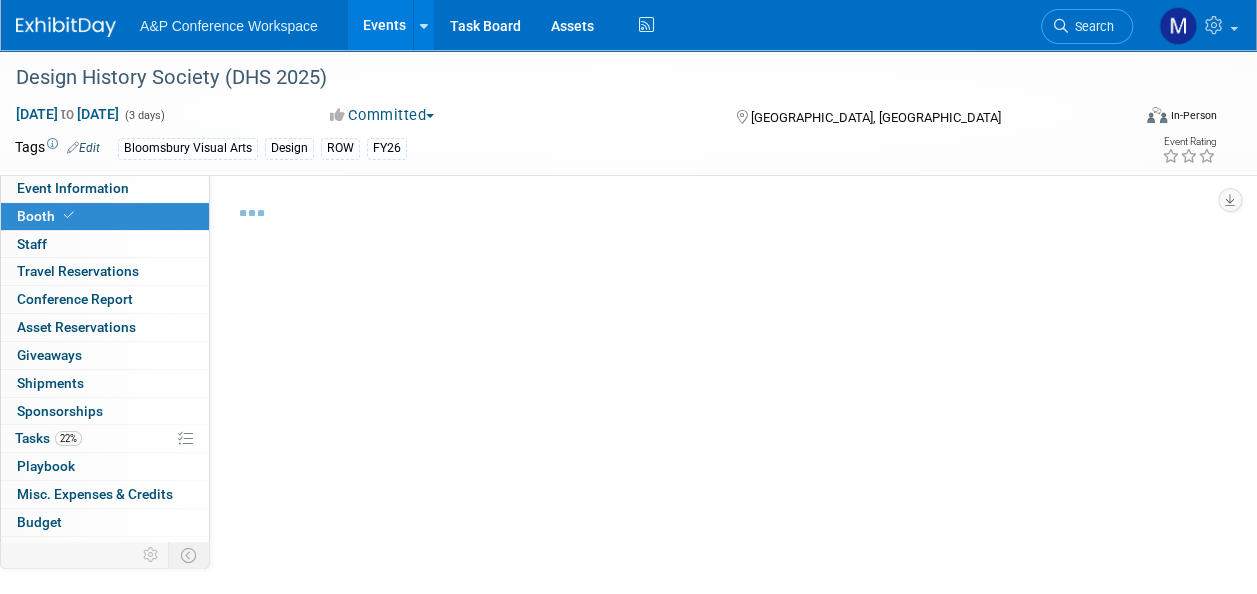 select on "BGBG" 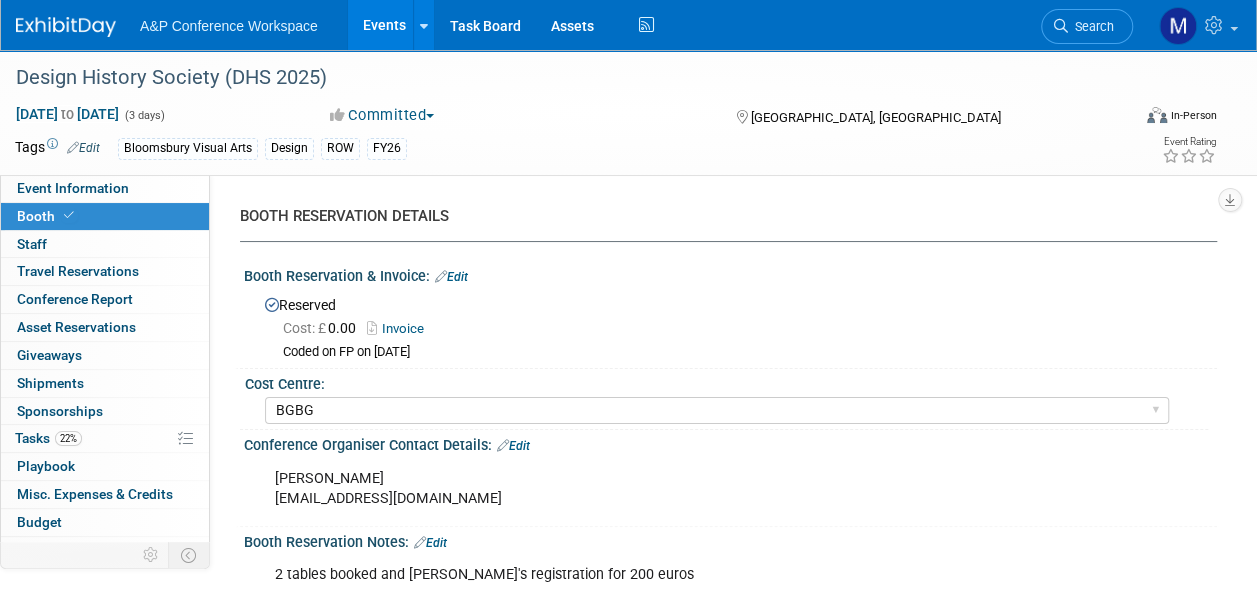 click on "Invoice" at bounding box center [400, 328] 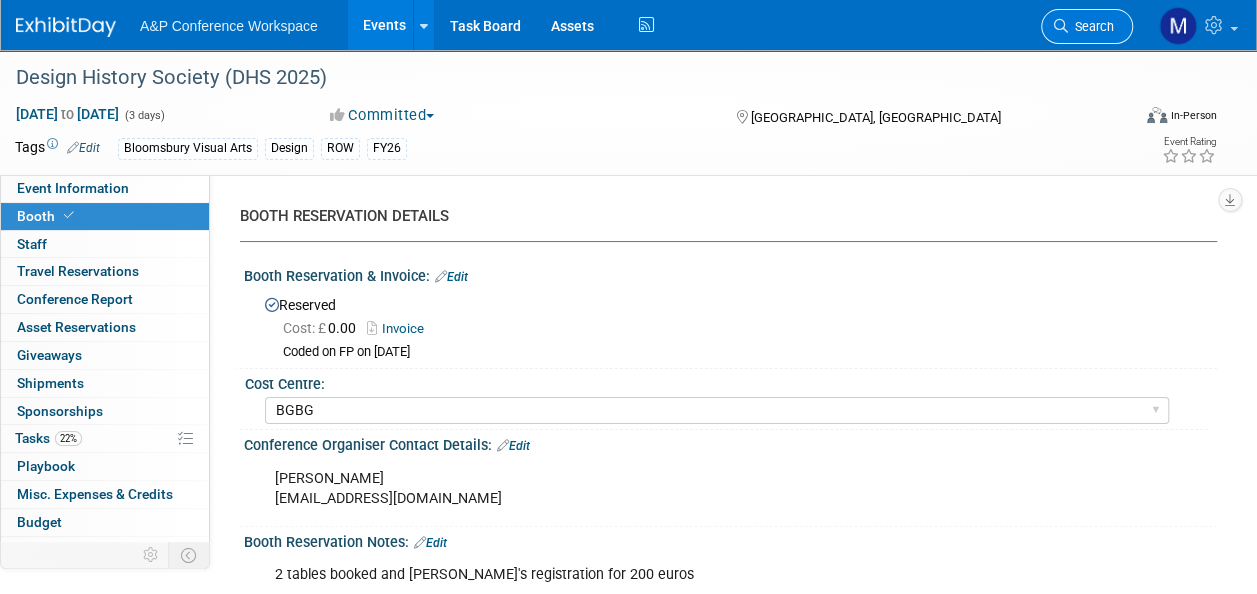 click on "Search" at bounding box center (1087, 26) 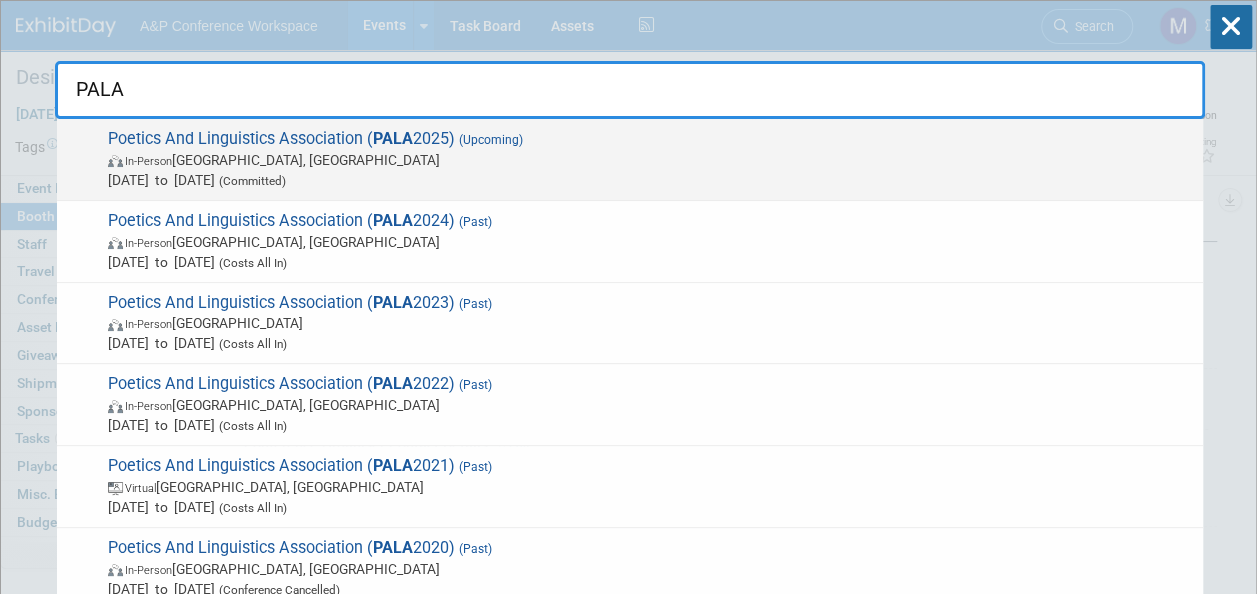 type on "PALA" 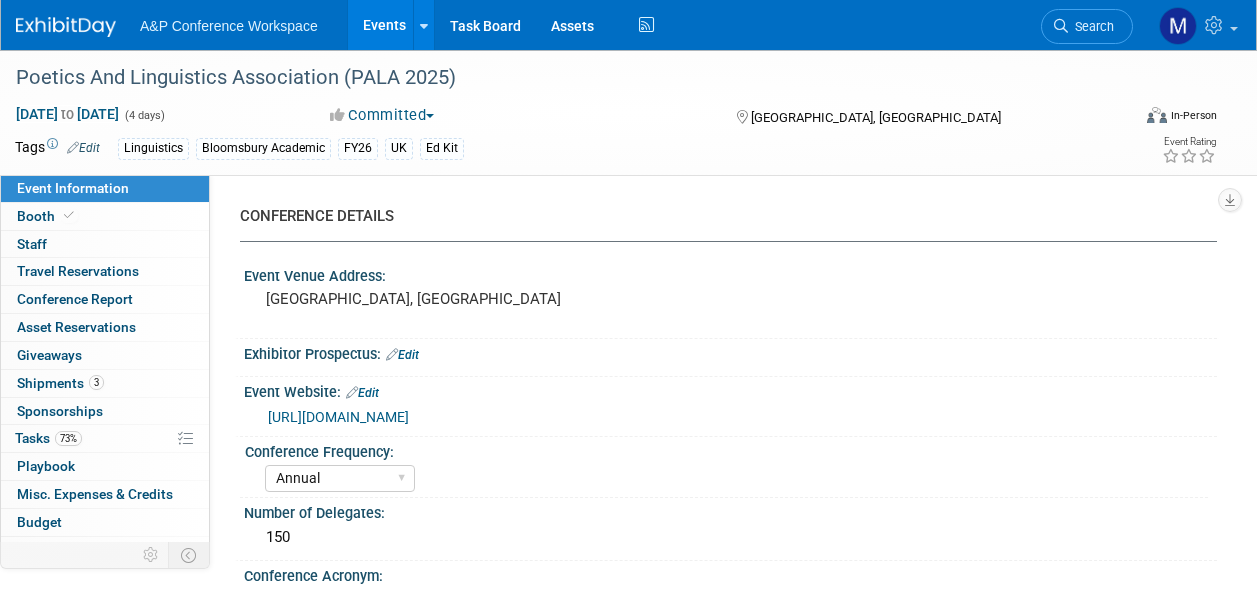 select on "Annual" 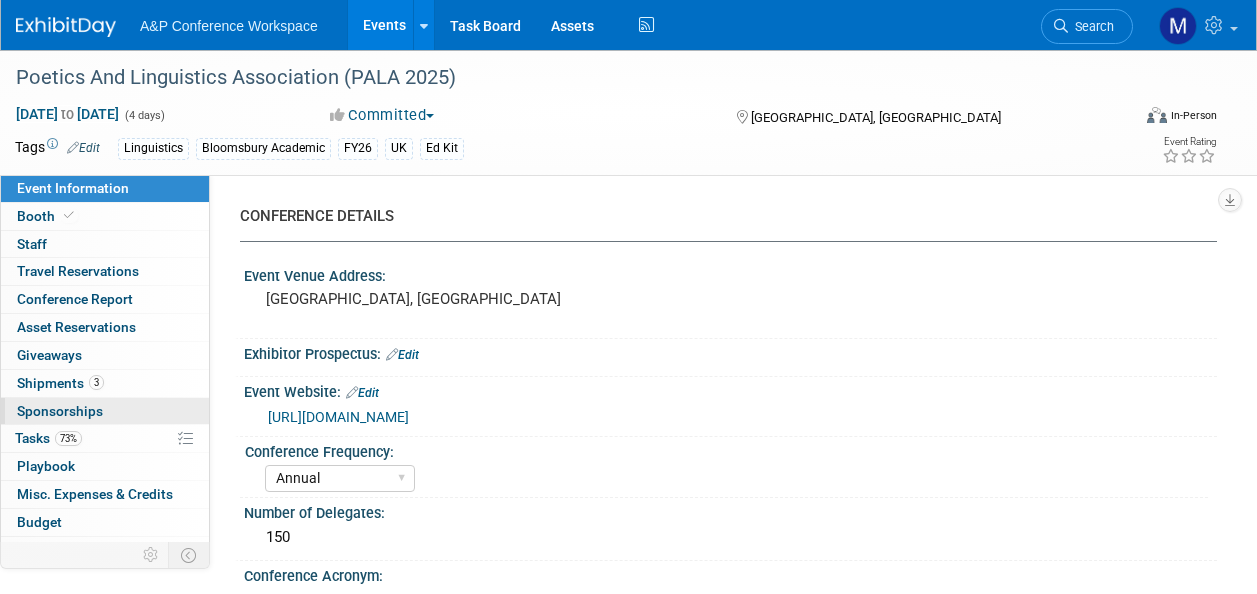 scroll, scrollTop: 0, scrollLeft: 0, axis: both 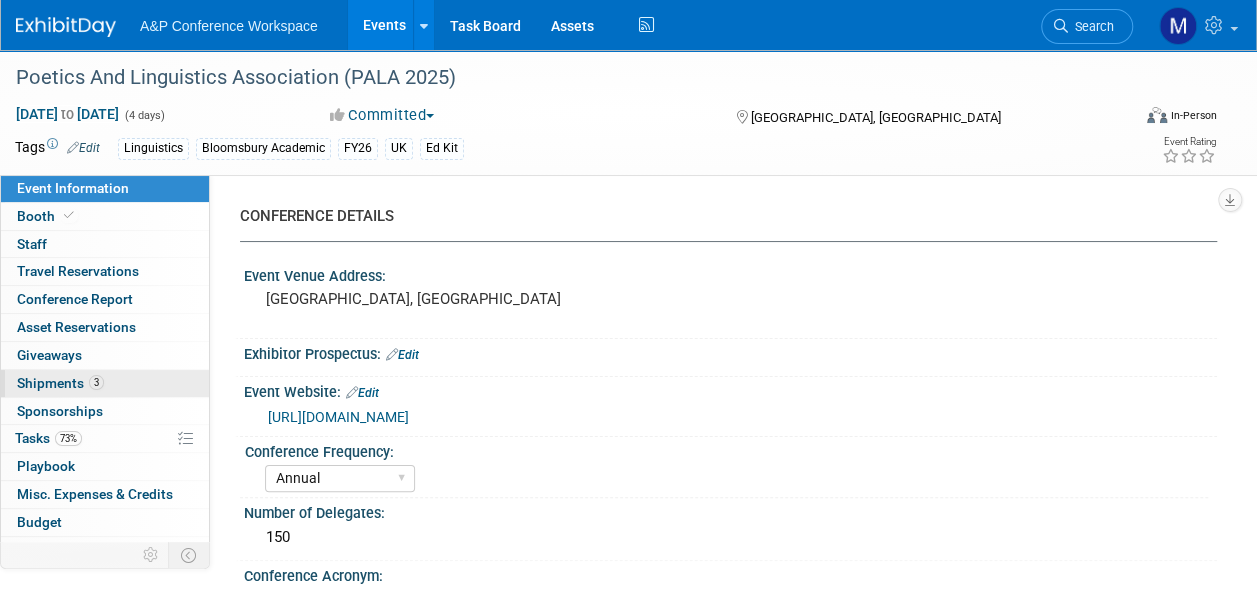click on "3
Shipments 3" at bounding box center [105, 383] 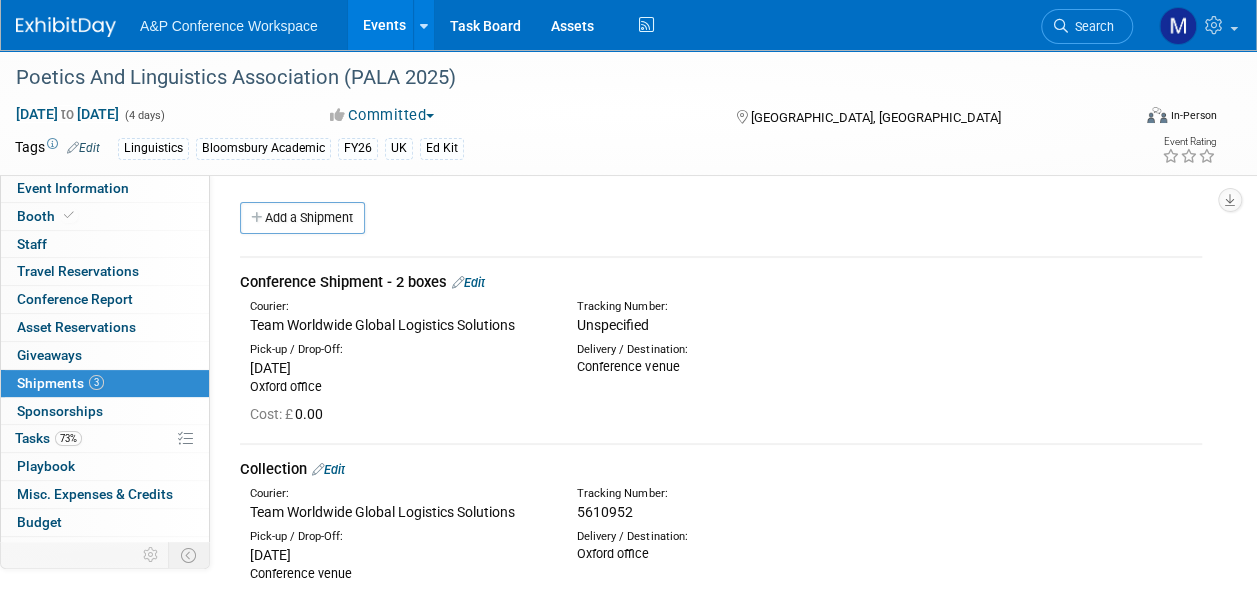 click on "Edit" at bounding box center [468, 282] 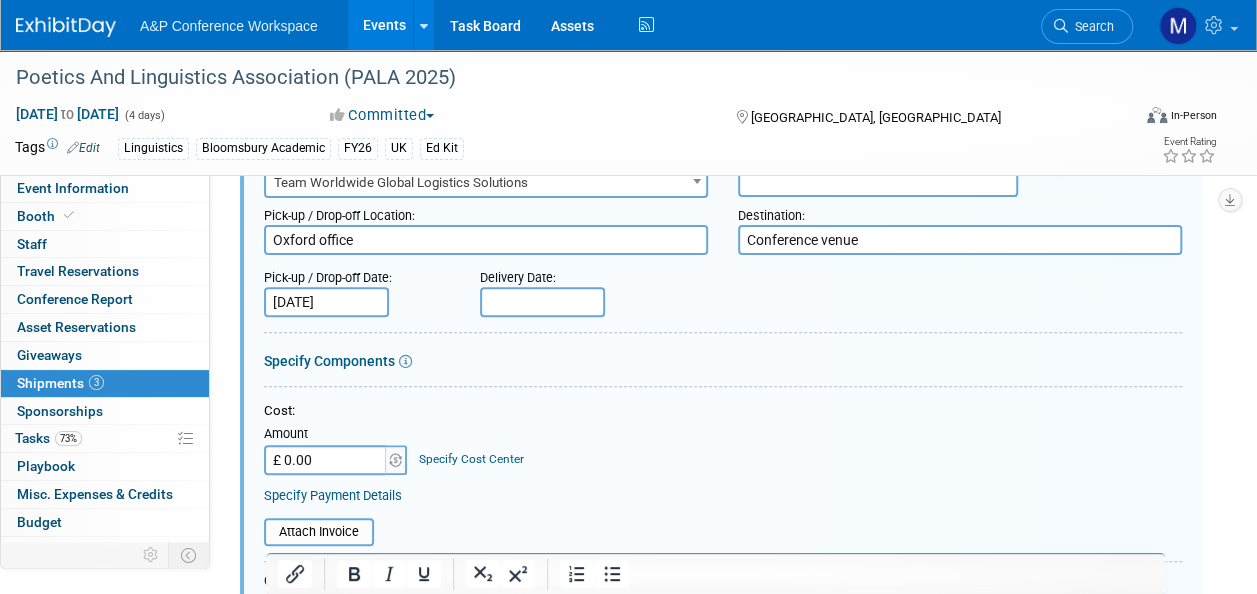 scroll, scrollTop: 429, scrollLeft: 0, axis: vertical 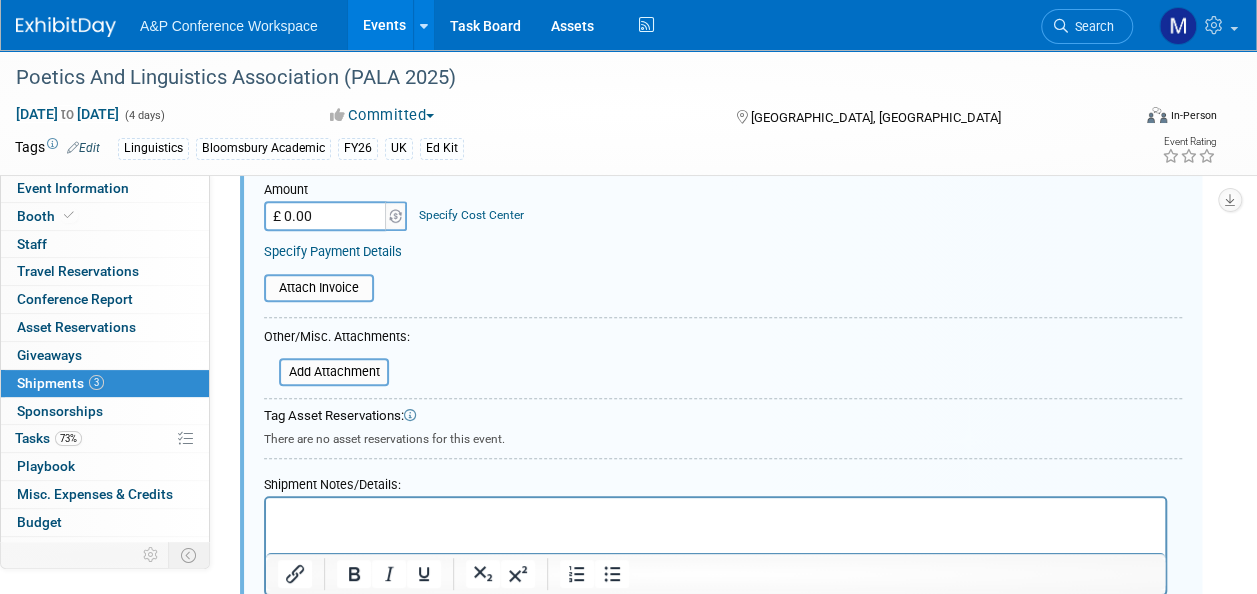 click at bounding box center (716, 516) 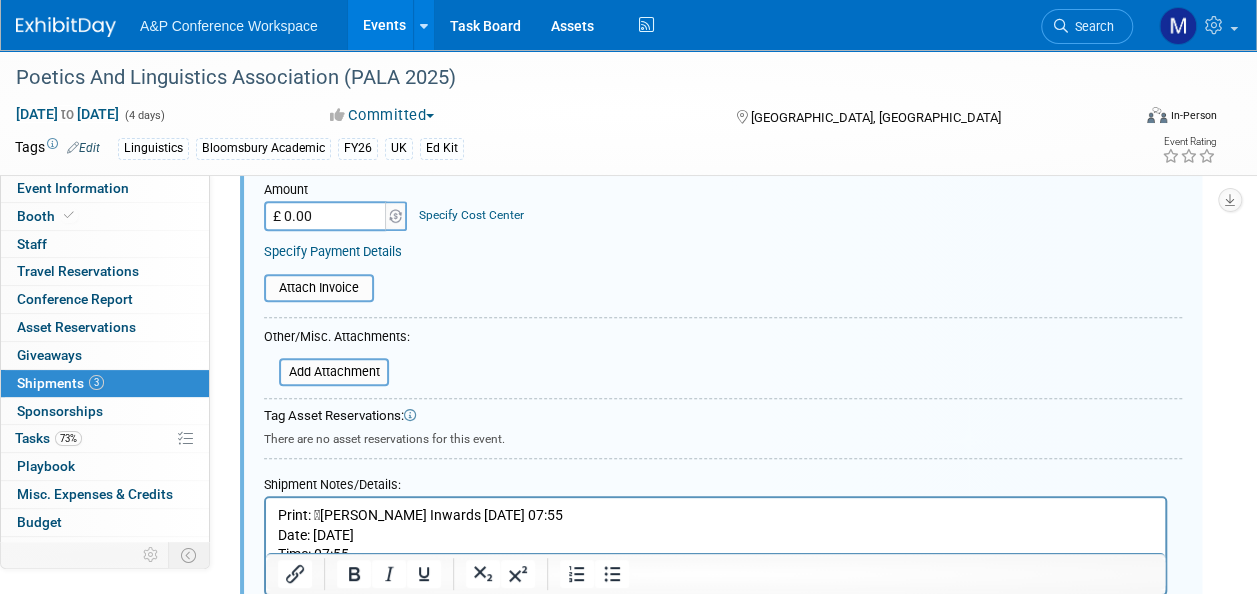 scroll, scrollTop: 438, scrollLeft: 0, axis: vertical 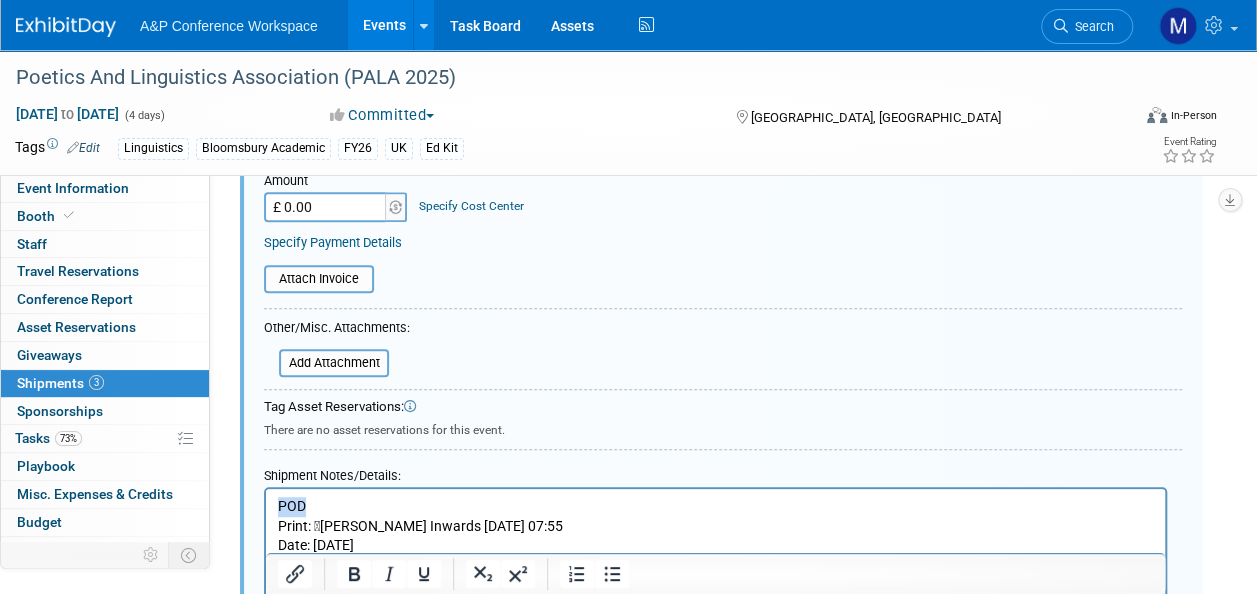drag, startPoint x: 314, startPoint y: 502, endPoint x: 299, endPoint y: 503, distance: 15.033297 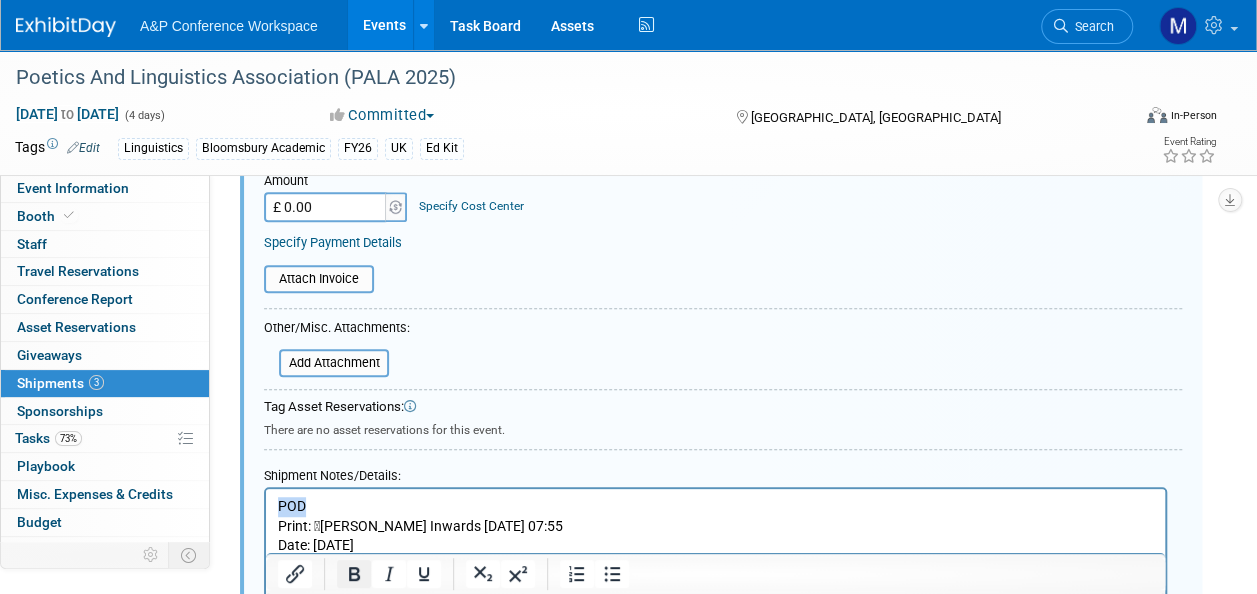 click 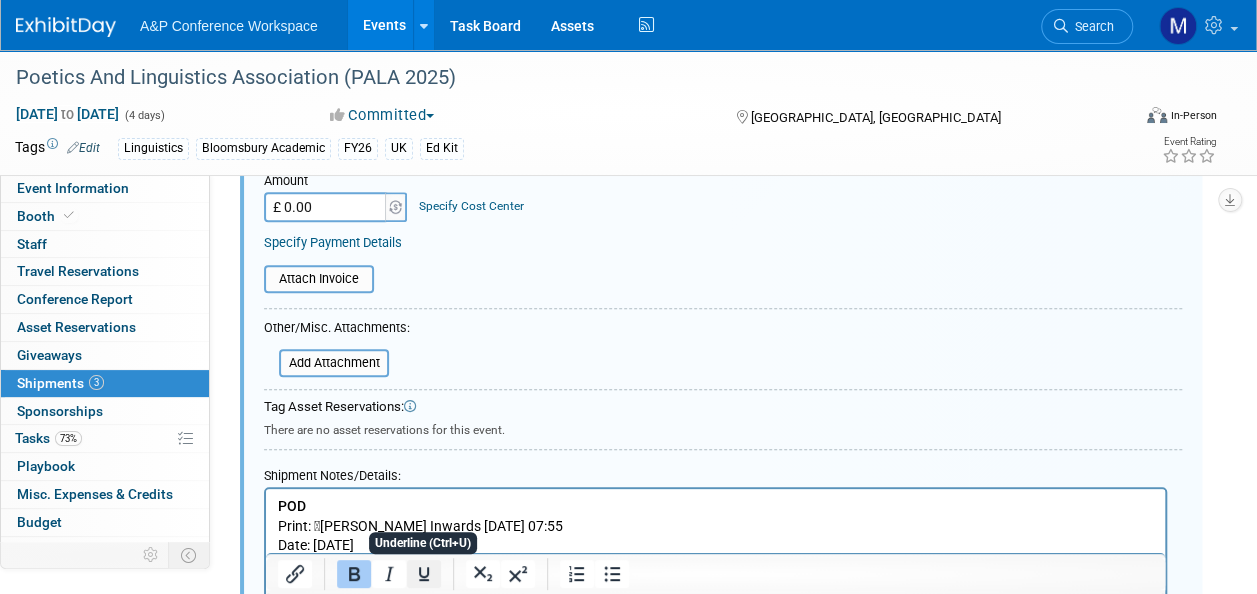 click 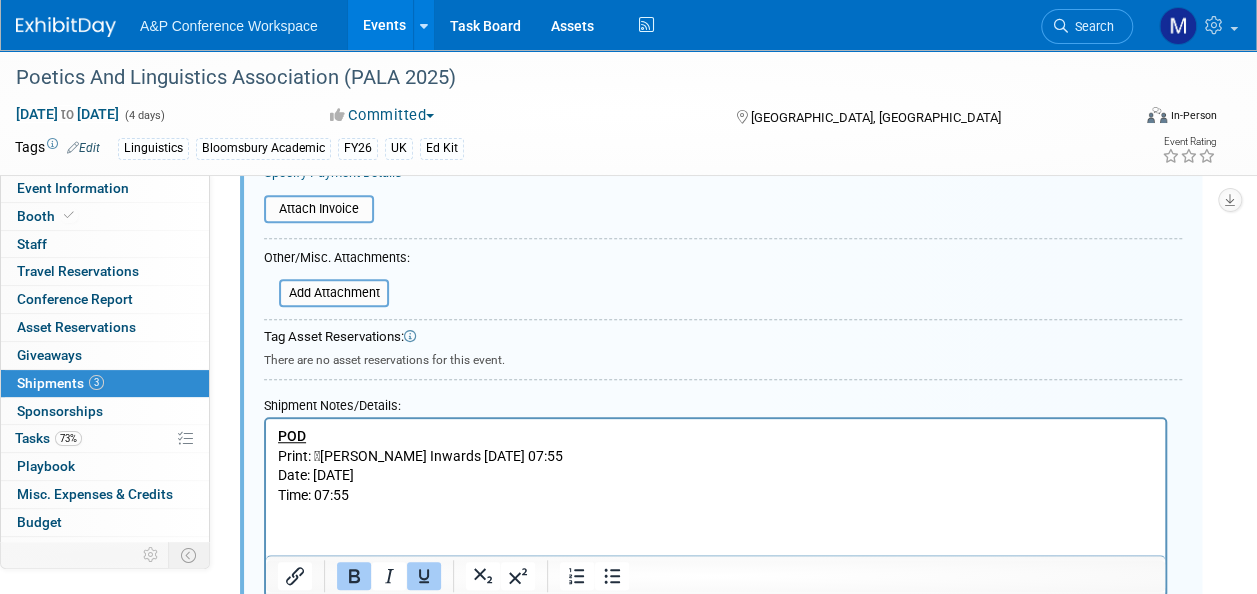 scroll, scrollTop: 538, scrollLeft: 0, axis: vertical 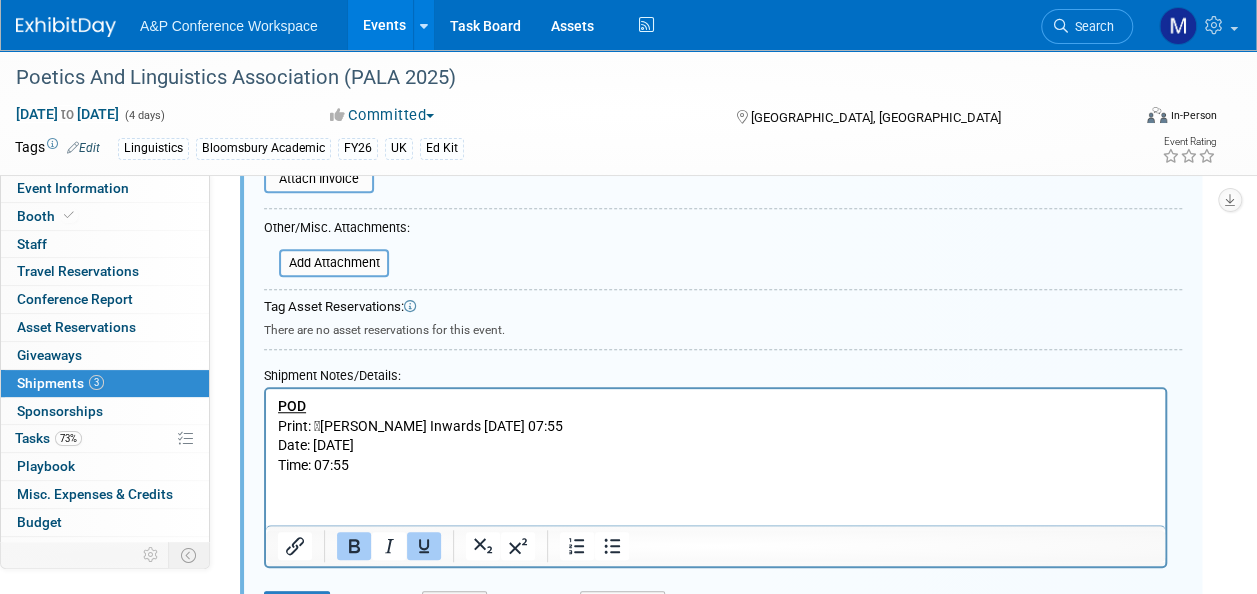 click on "Print: 􀀀Paul Goods Inwards 2025-07-07 07:55 Date: 07/07/25 Time: 07:55" at bounding box center (716, 446) 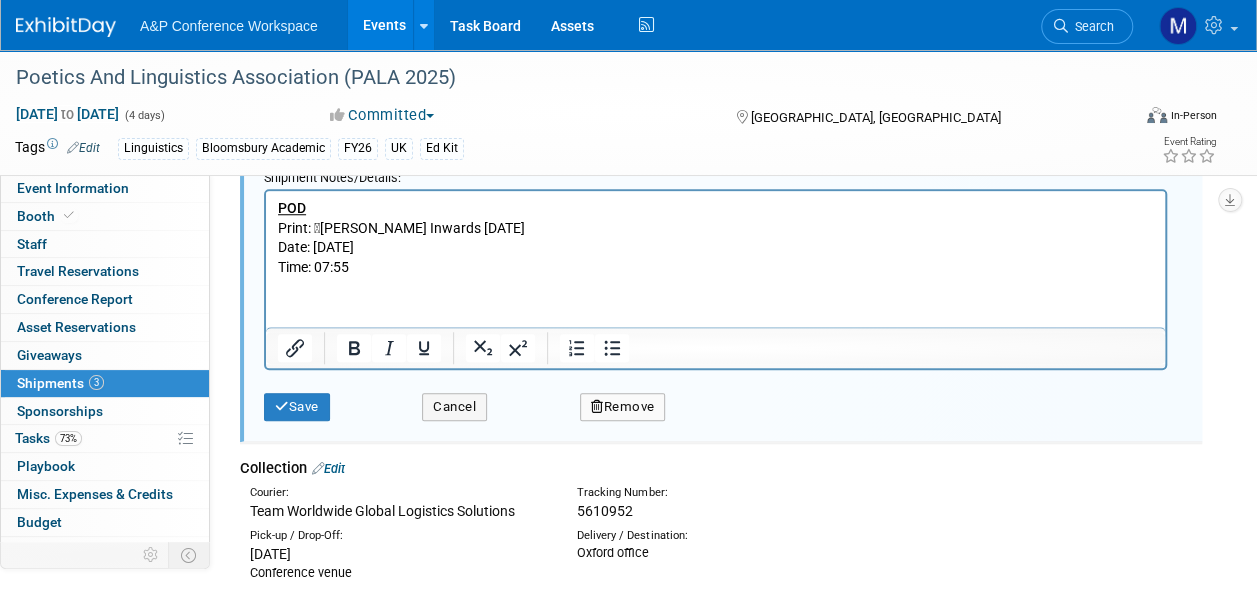 scroll, scrollTop: 738, scrollLeft: 0, axis: vertical 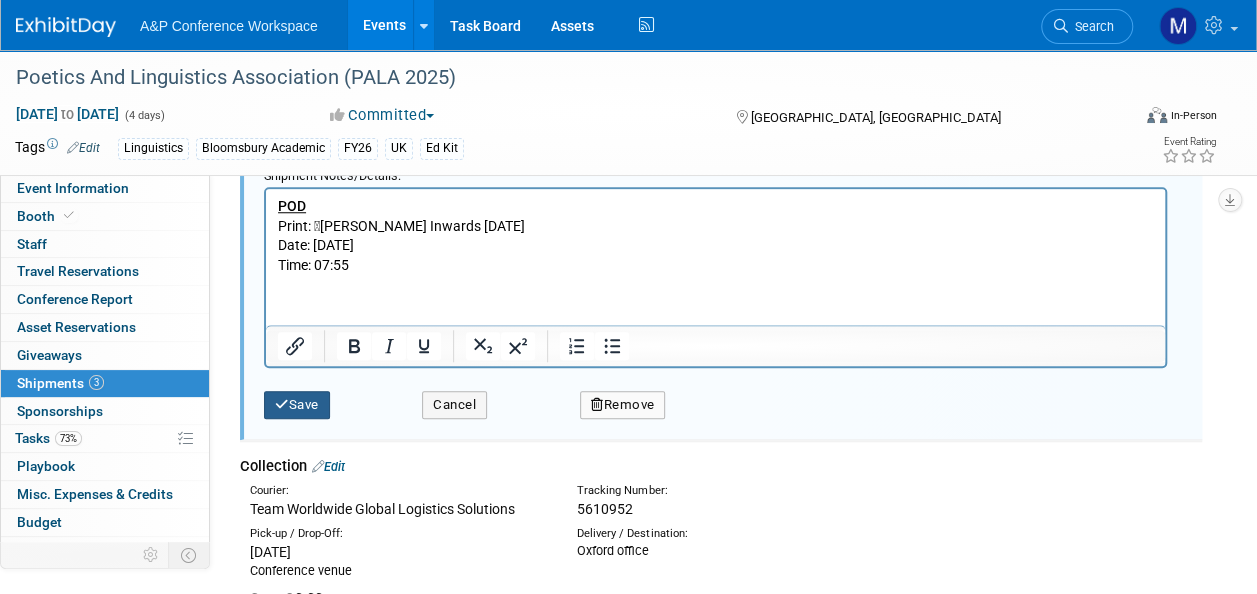 click on "Save" at bounding box center (297, 405) 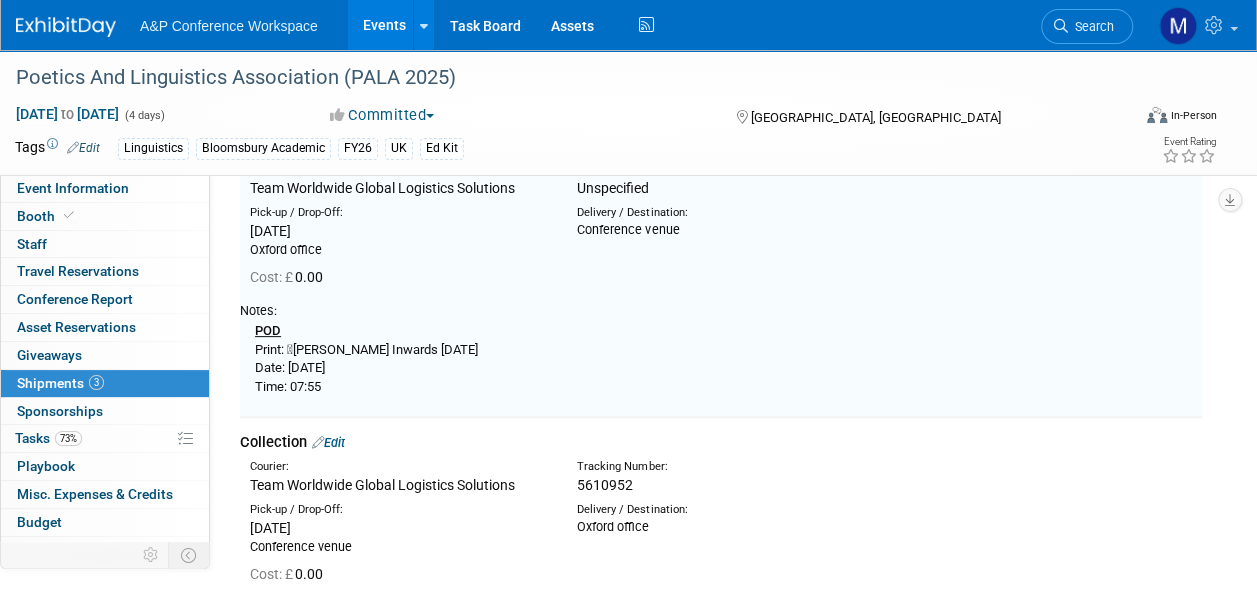 scroll, scrollTop: 29, scrollLeft: 0, axis: vertical 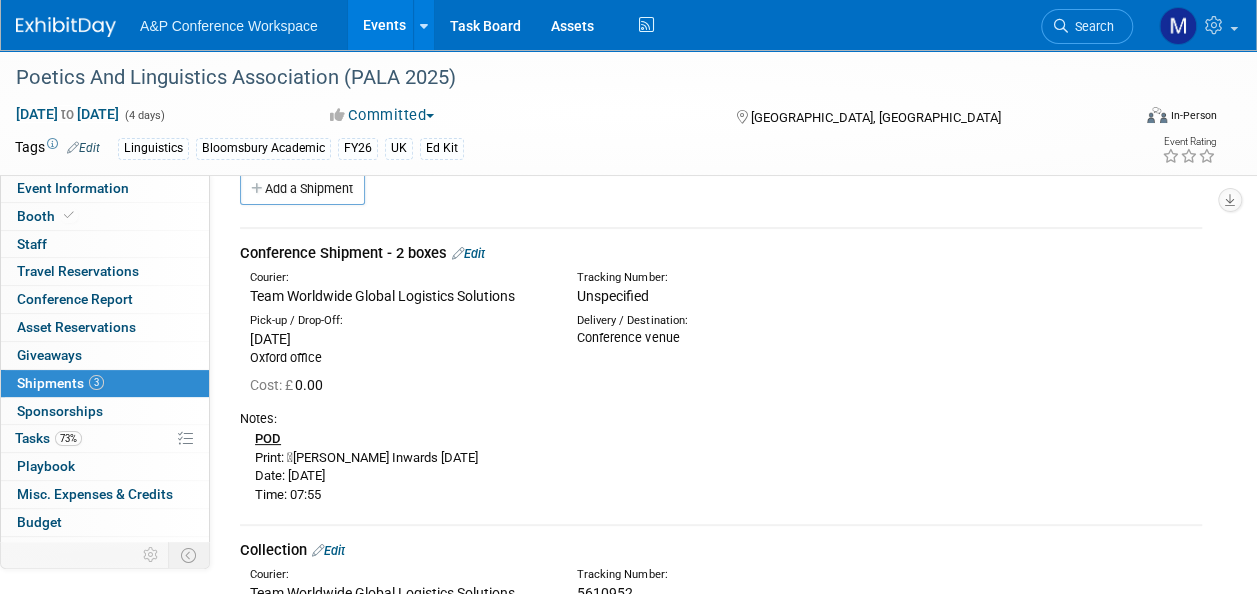 click on "Edit" at bounding box center (468, 253) 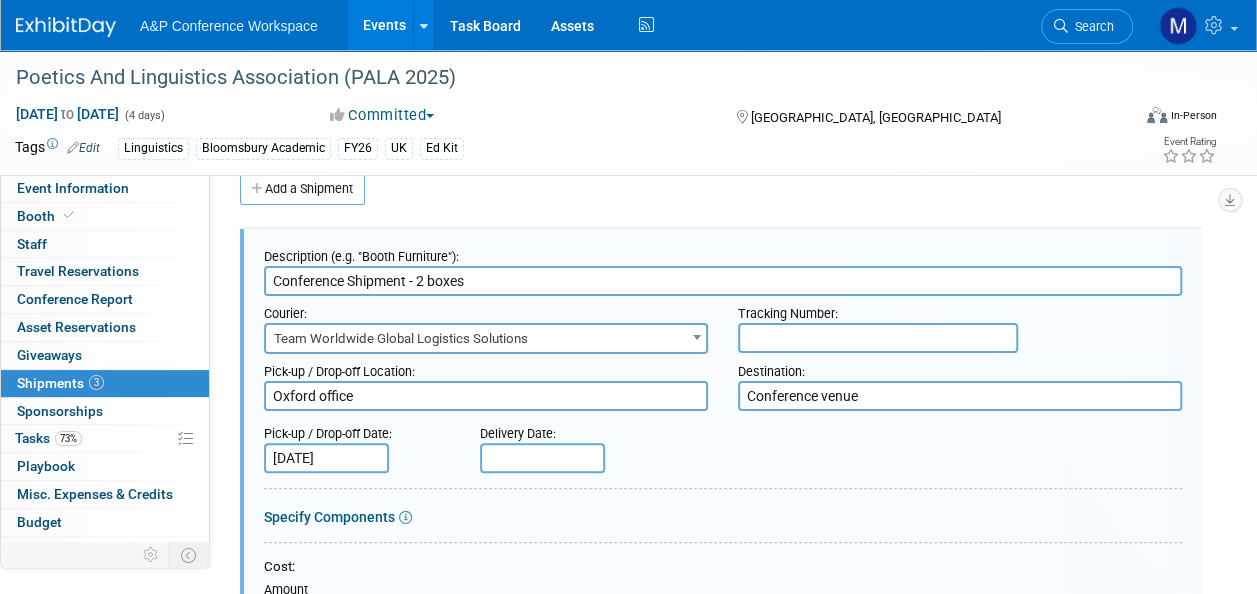 scroll, scrollTop: 0, scrollLeft: 0, axis: both 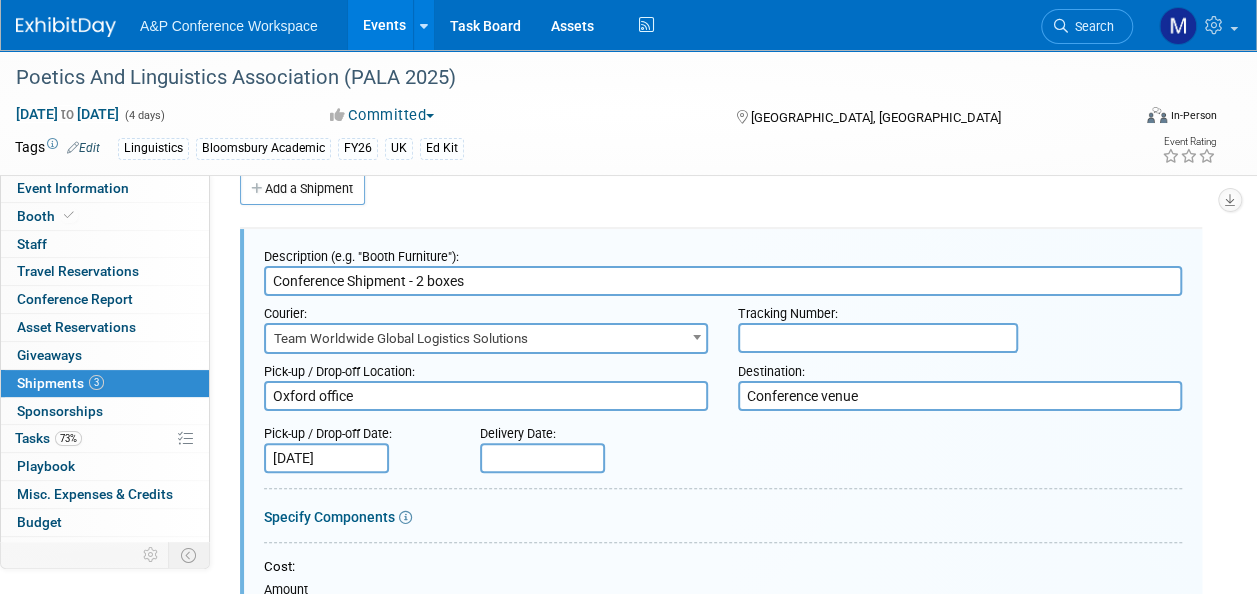 click at bounding box center (542, 458) 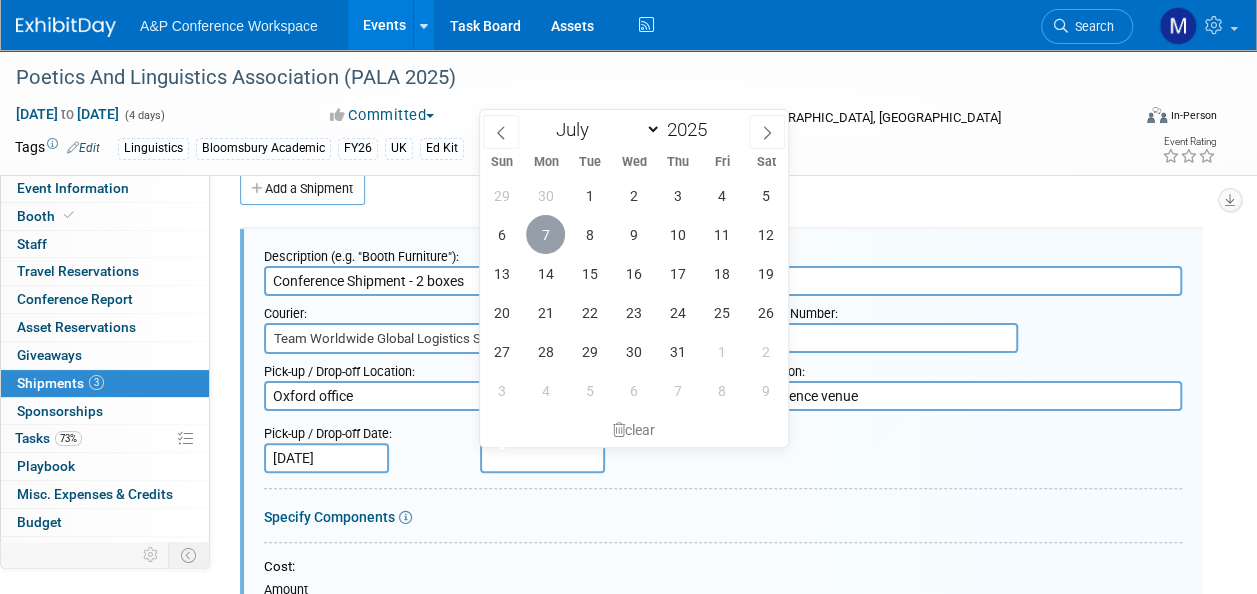 click on "7" at bounding box center (545, 234) 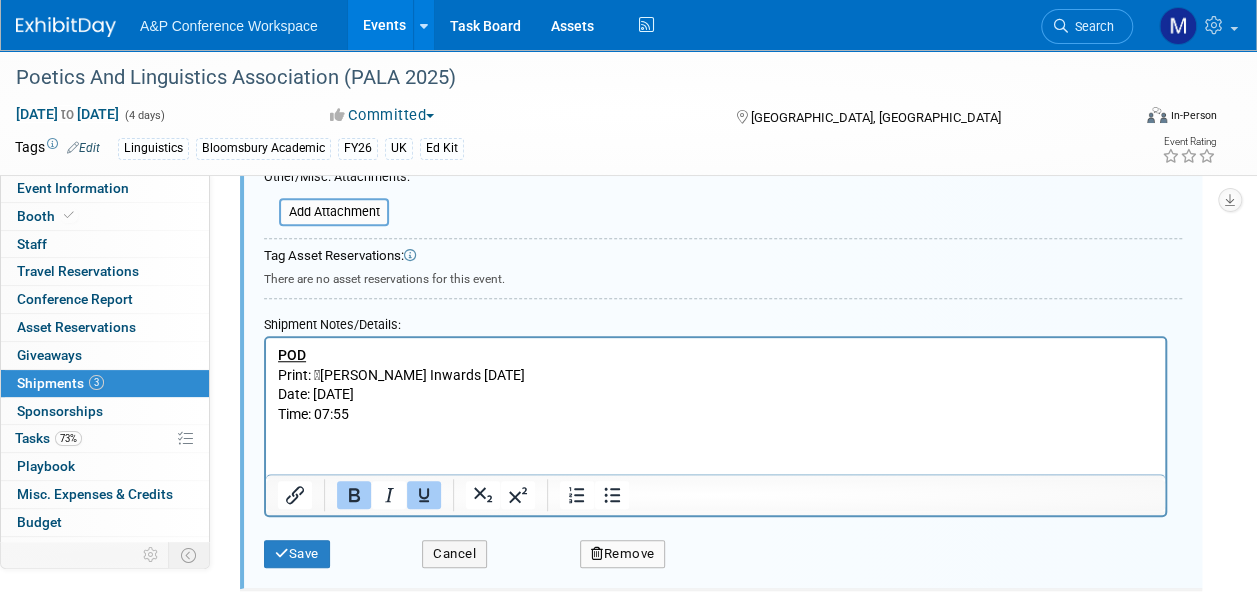 scroll, scrollTop: 629, scrollLeft: 0, axis: vertical 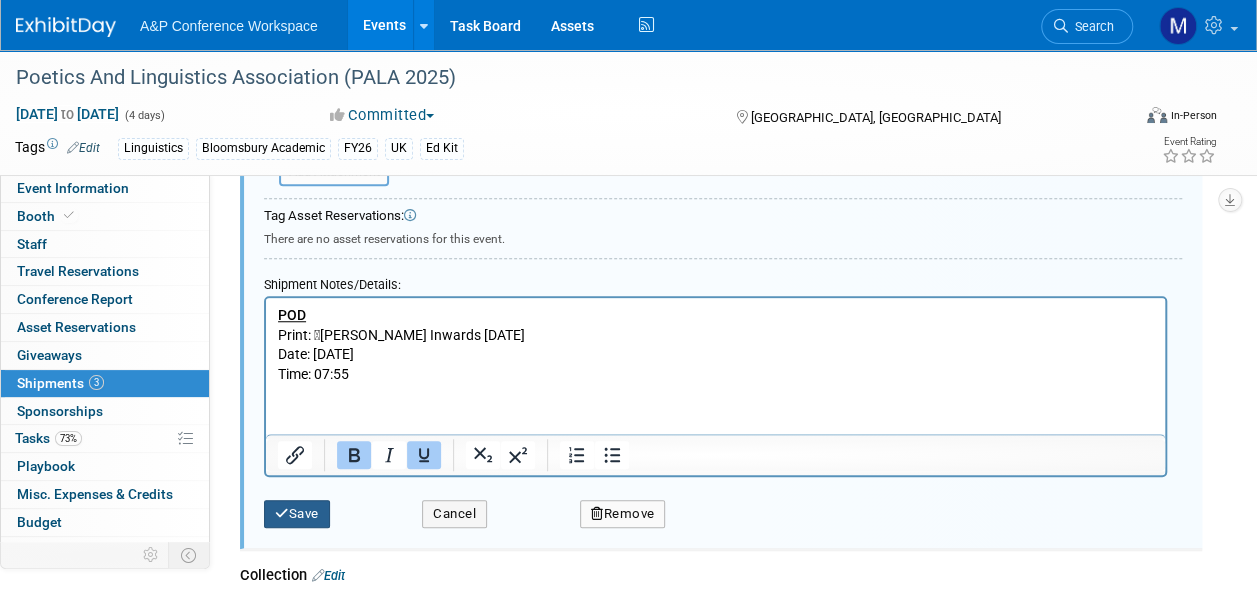 click on "Save" at bounding box center (297, 514) 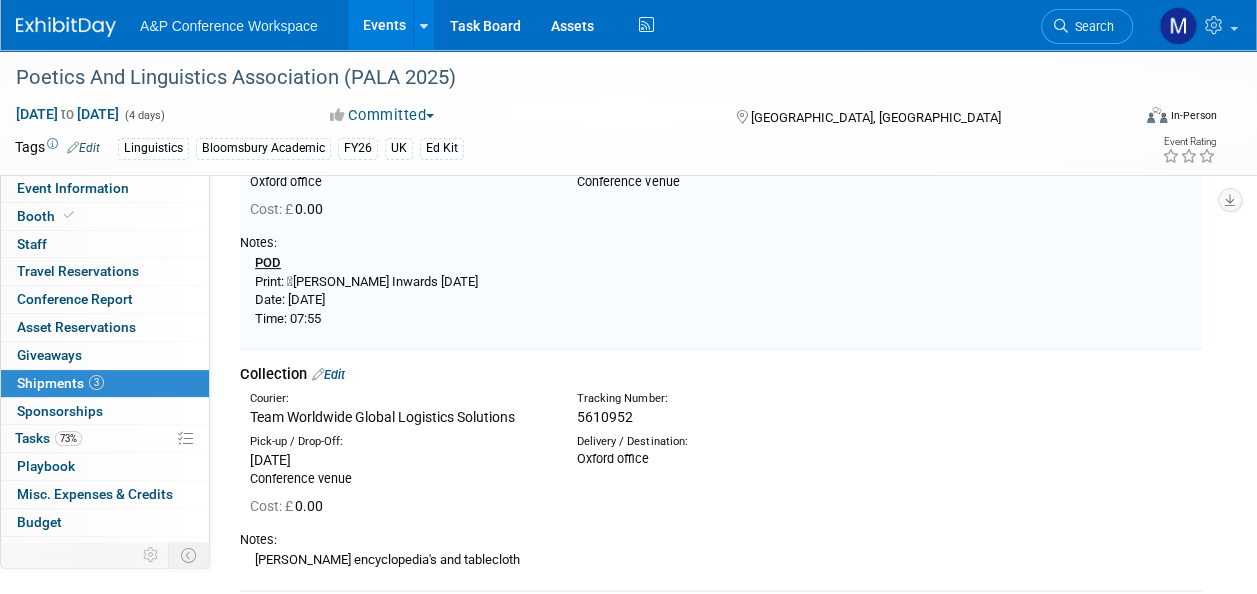 scroll, scrollTop: 29, scrollLeft: 0, axis: vertical 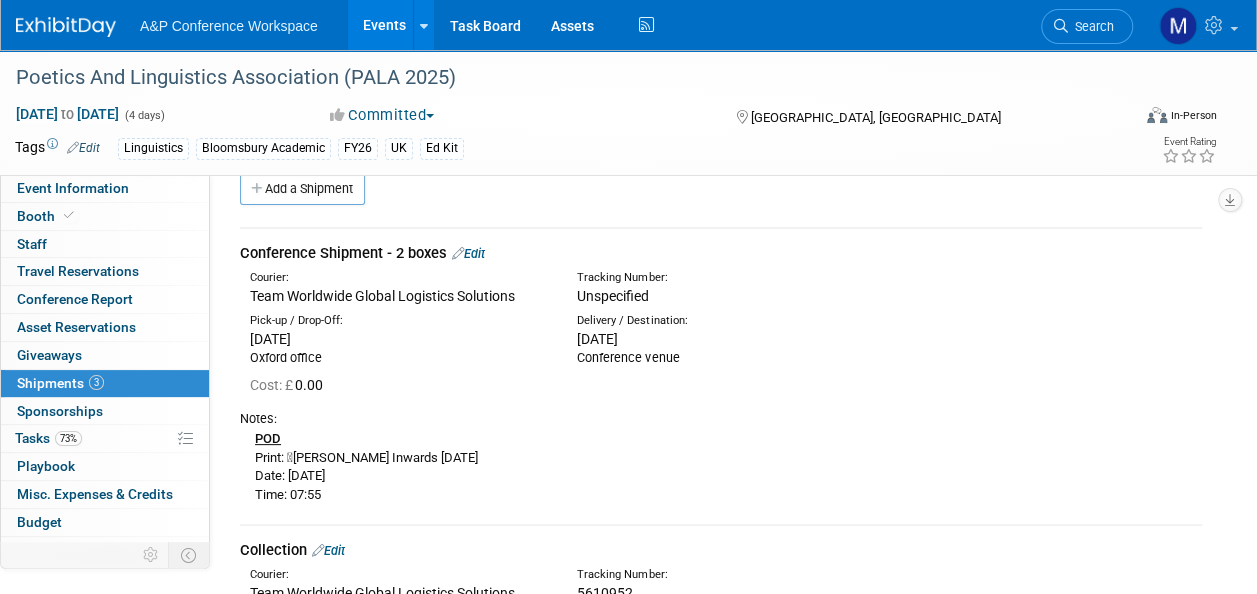 click on "Edit" at bounding box center (468, 253) 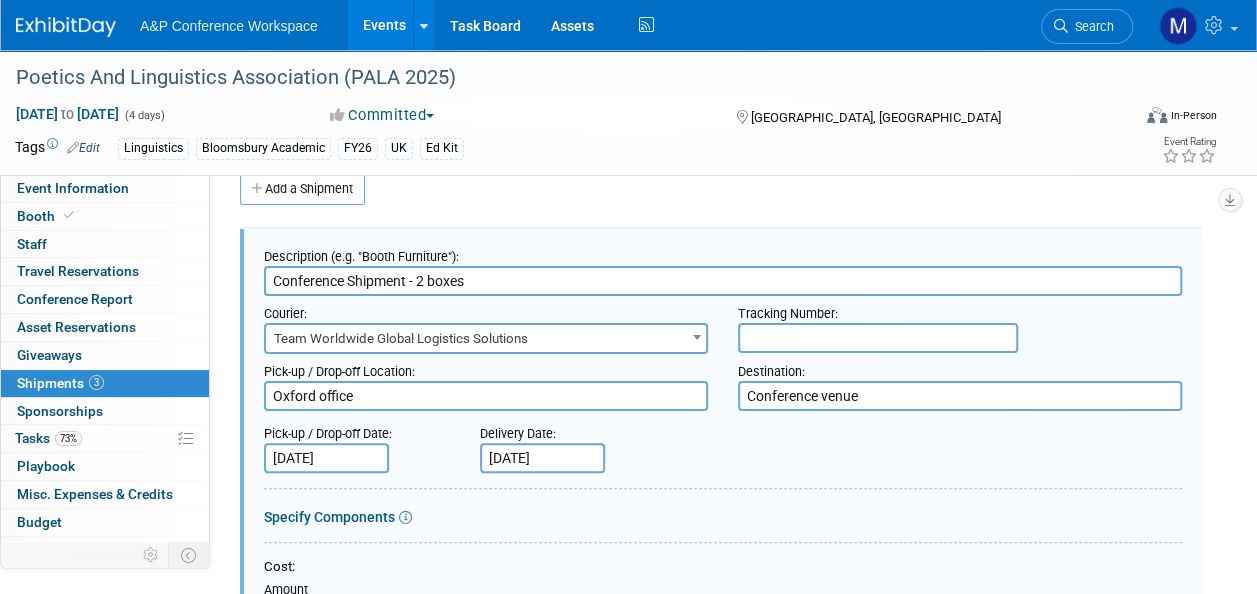 scroll, scrollTop: 0, scrollLeft: 0, axis: both 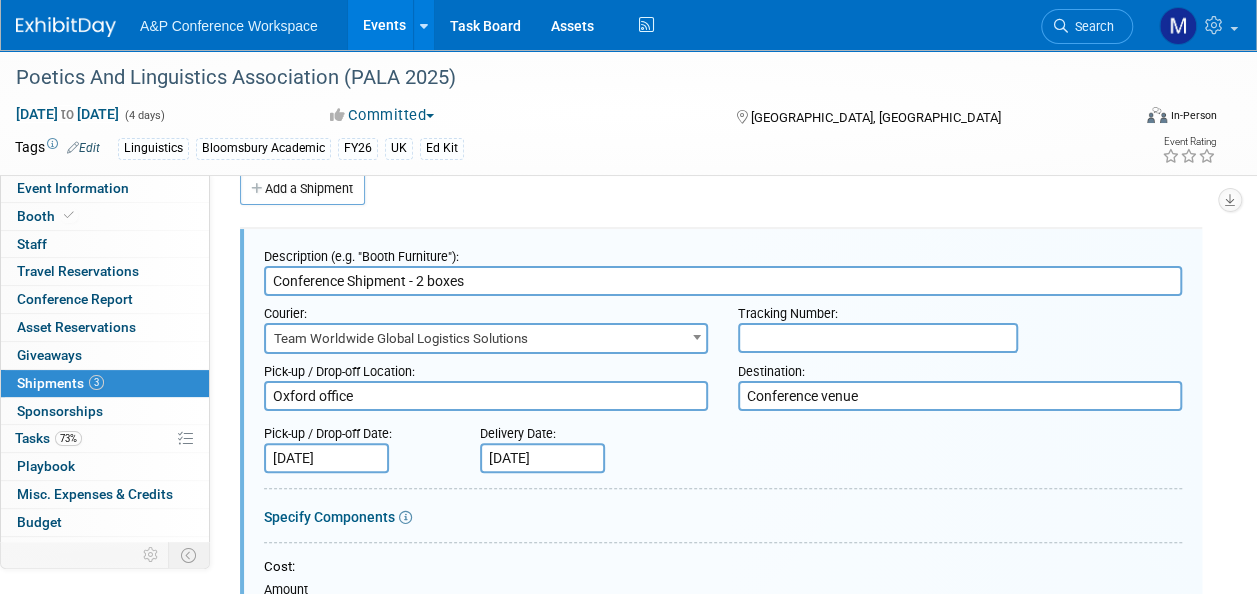 click at bounding box center [878, 338] 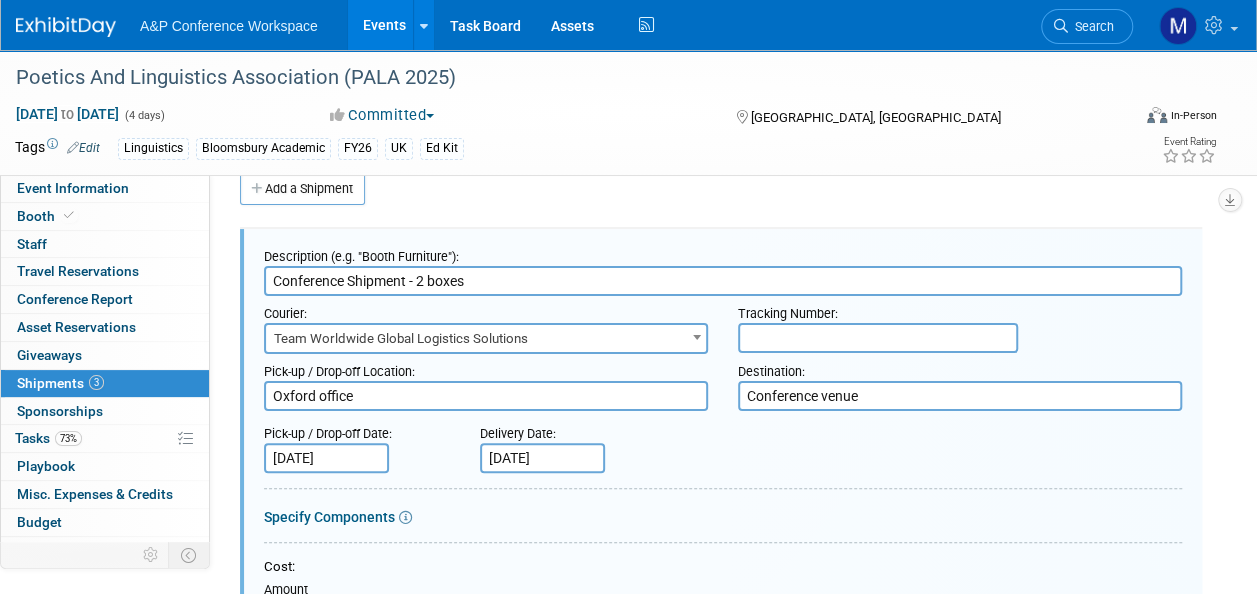 paste on "5601366" 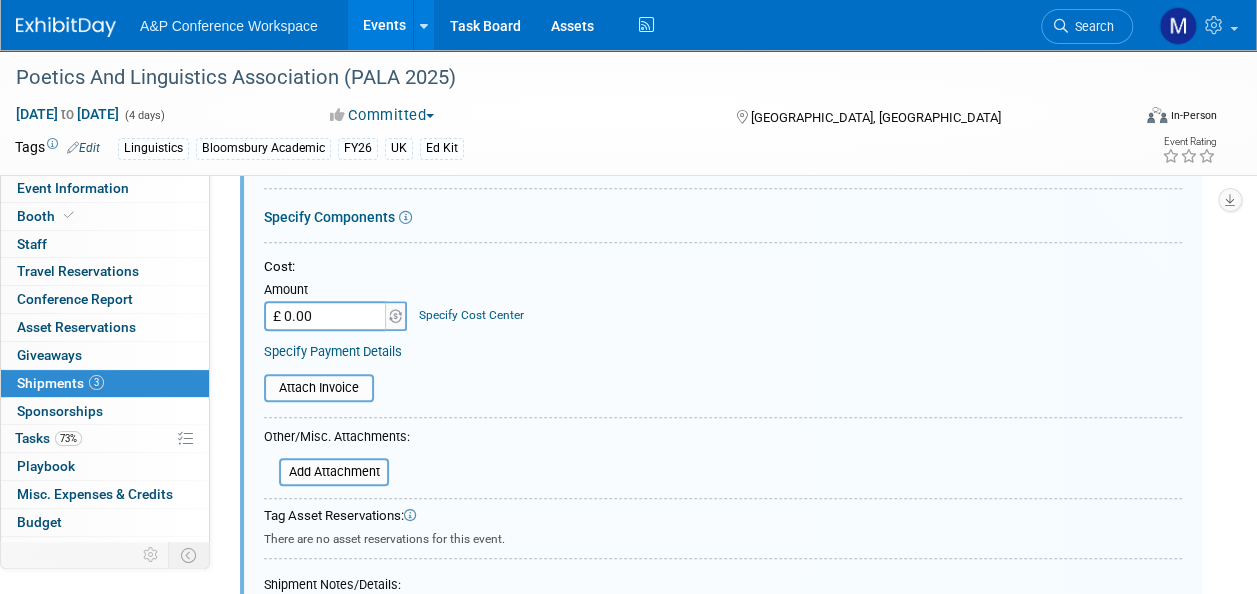 scroll, scrollTop: 629, scrollLeft: 0, axis: vertical 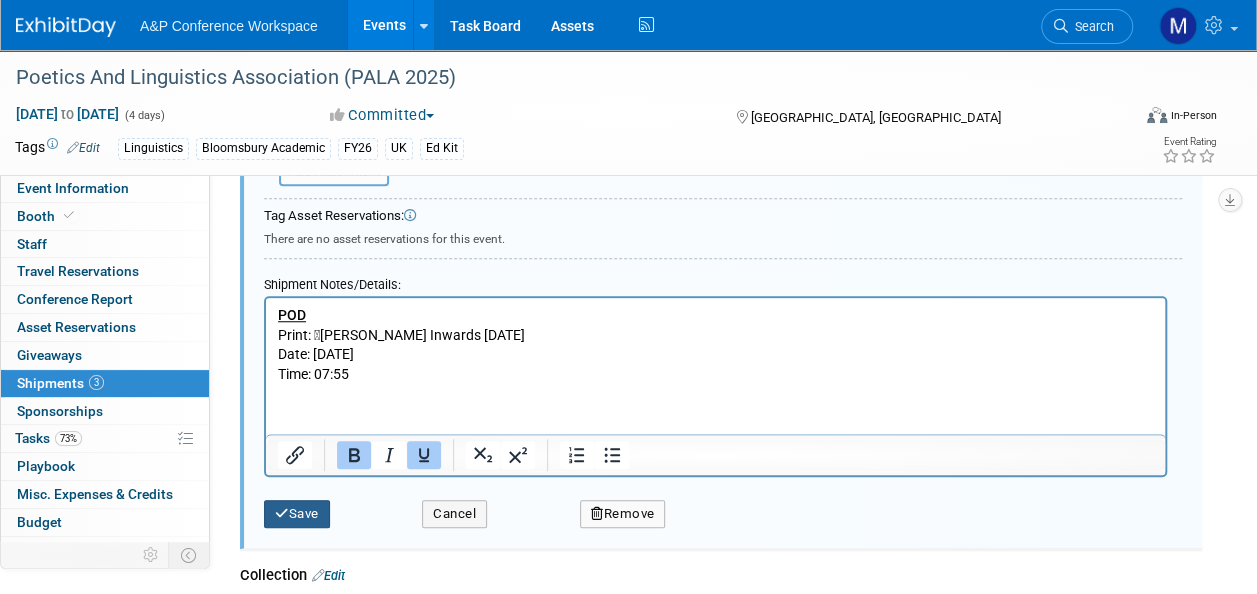 type on "5601366" 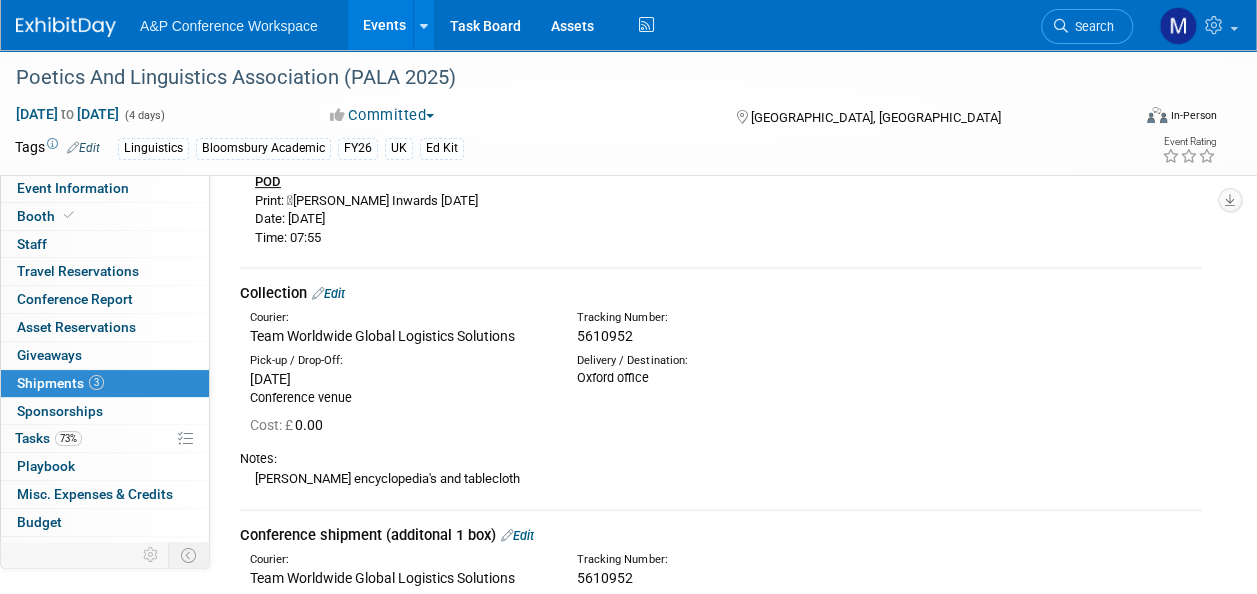 scroll, scrollTop: 329, scrollLeft: 0, axis: vertical 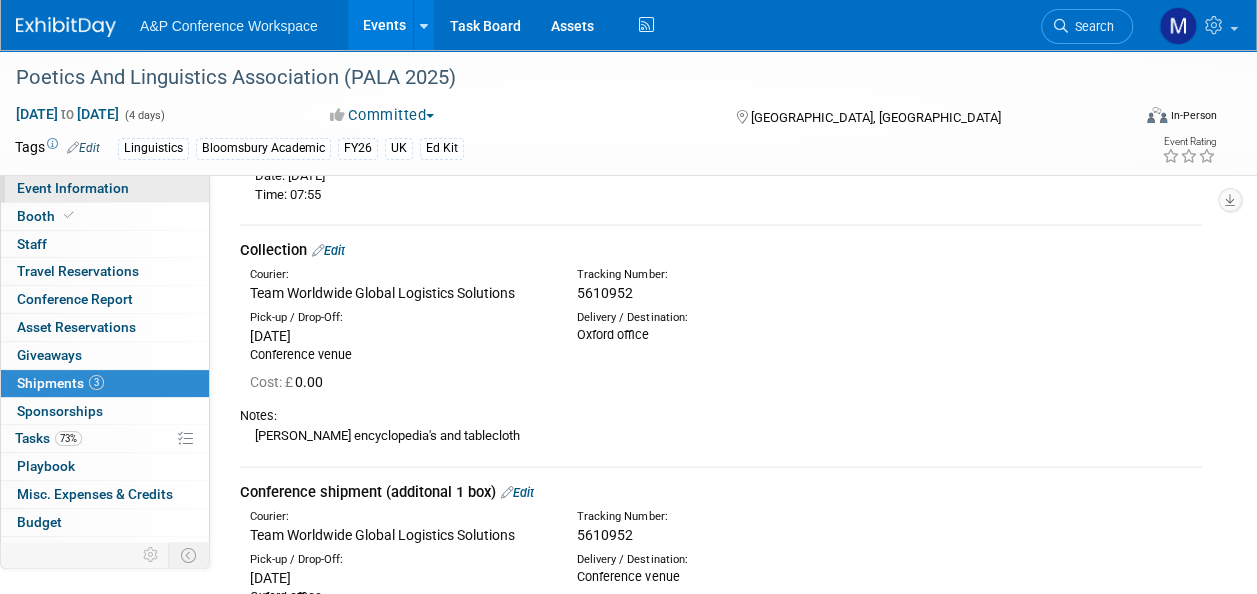 click on "Event Information" at bounding box center (73, 188) 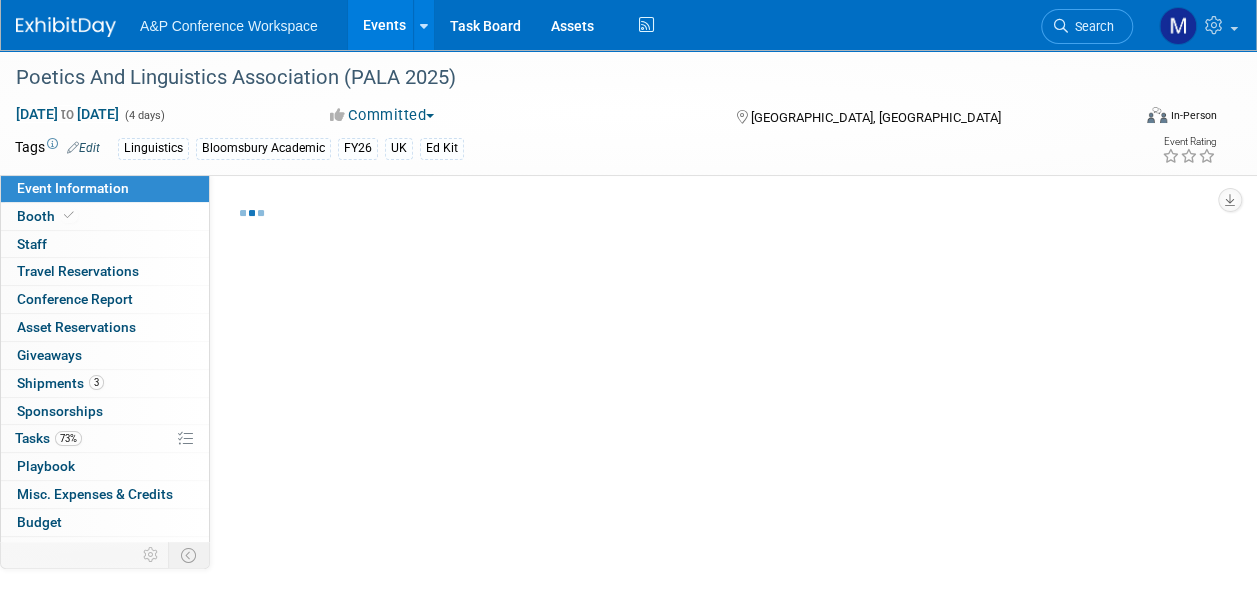 select on "Annual" 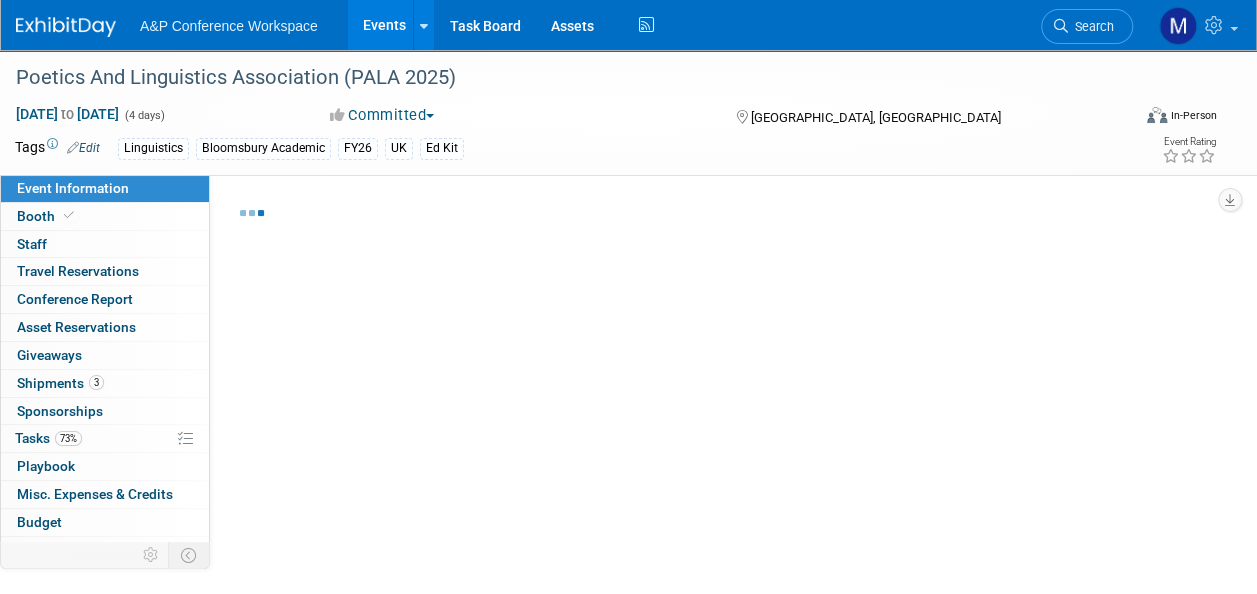 select on "Level 3" 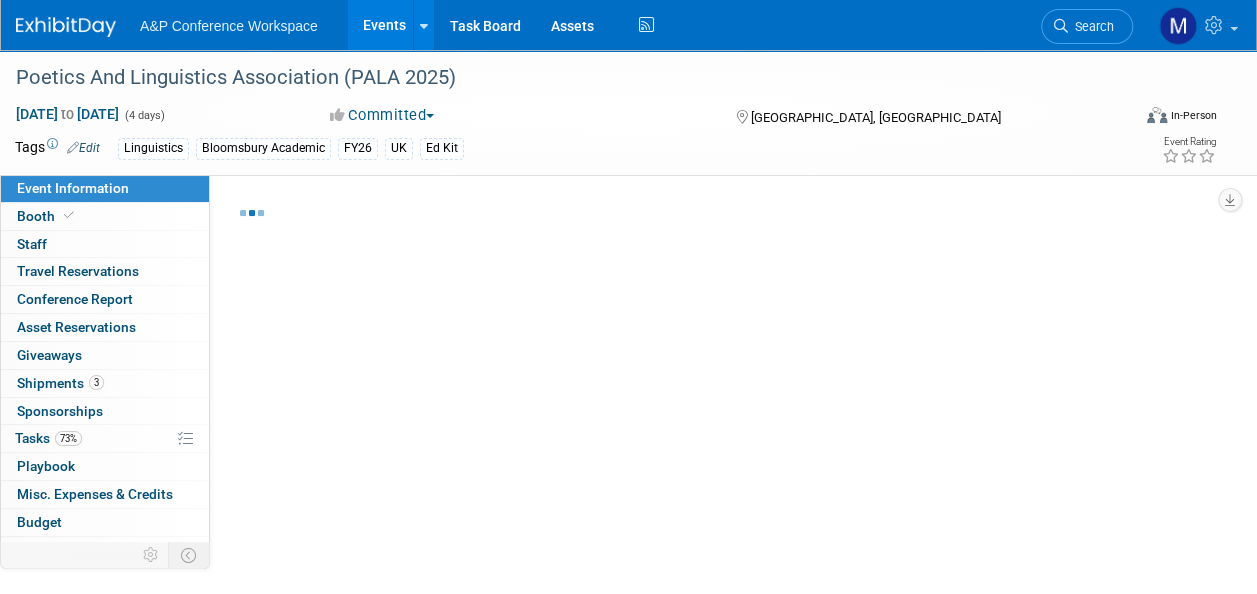 select on "Ed Kit" 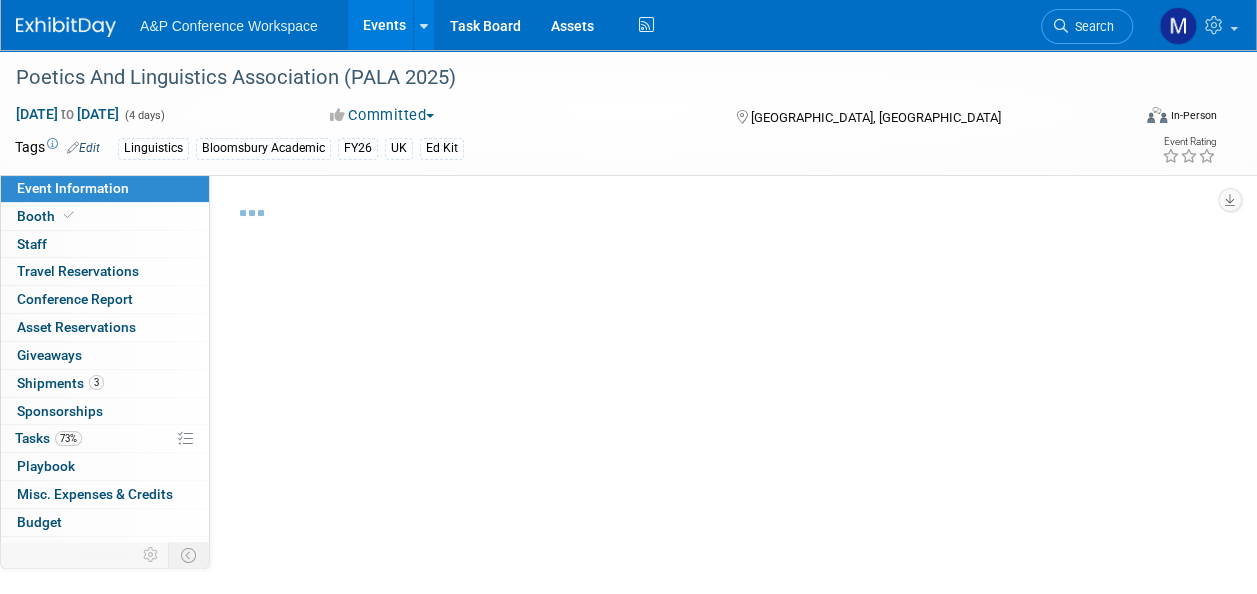 select on "Linguistics" 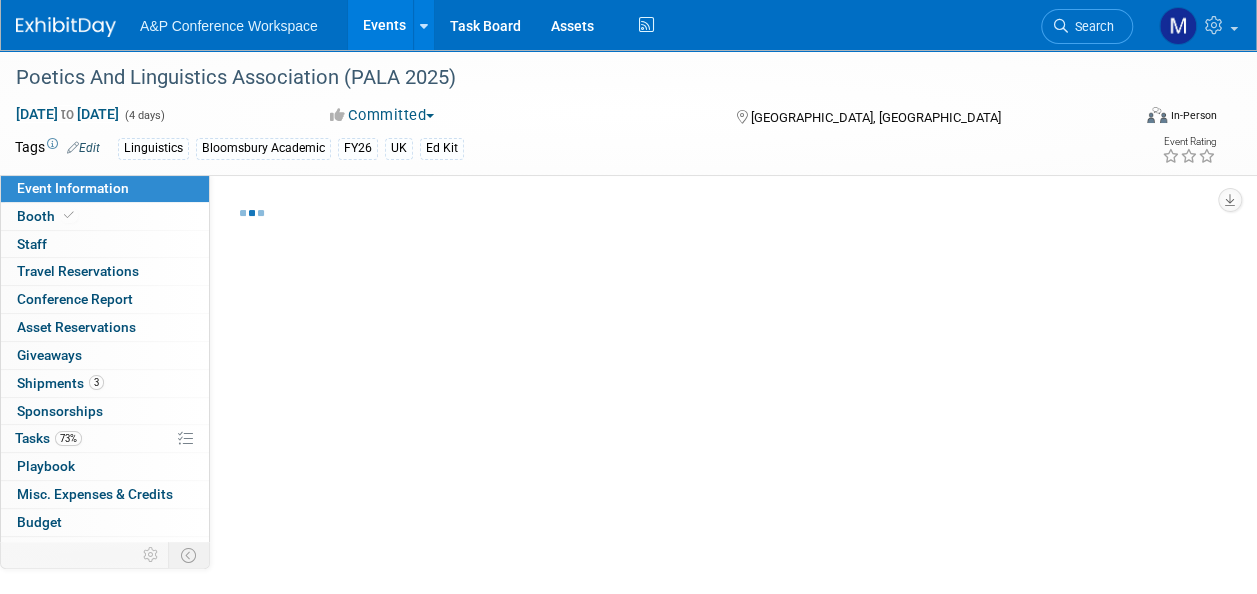 select on "Bloomsbury Academic" 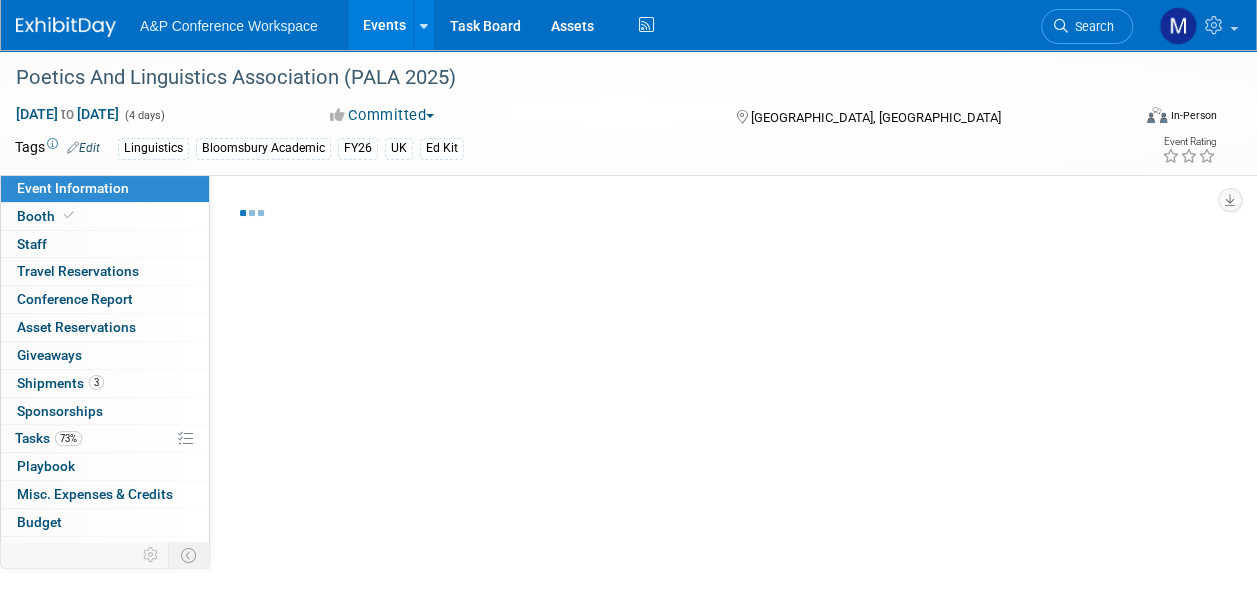 select on "[PERSON_NAME]" 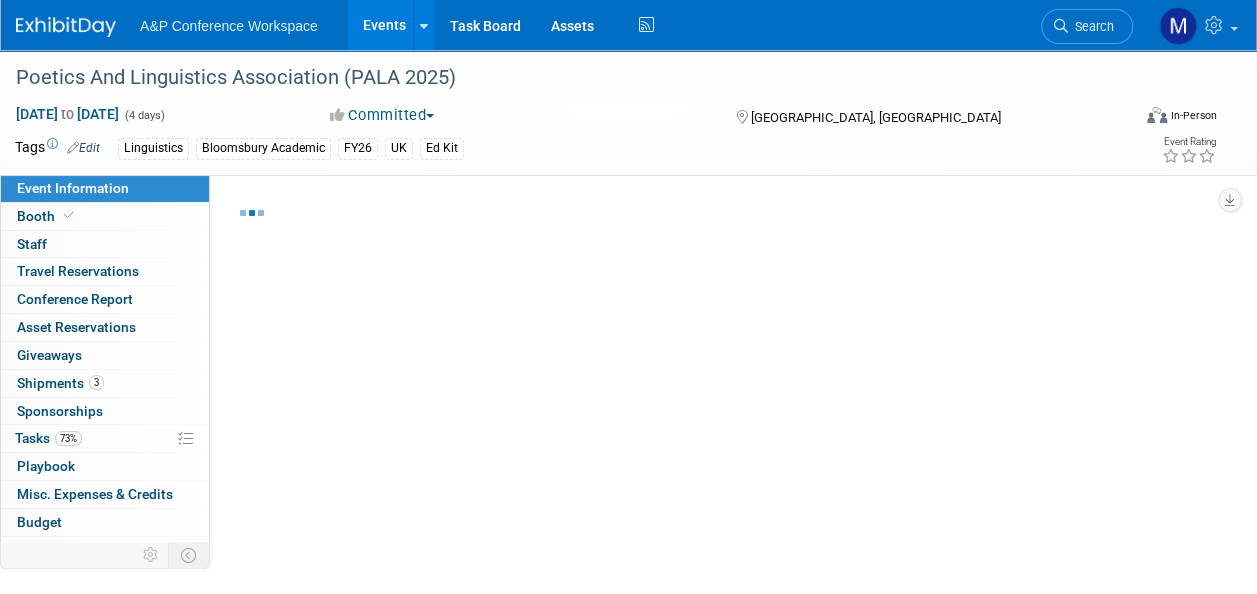 select on "[PERSON_NAME]" 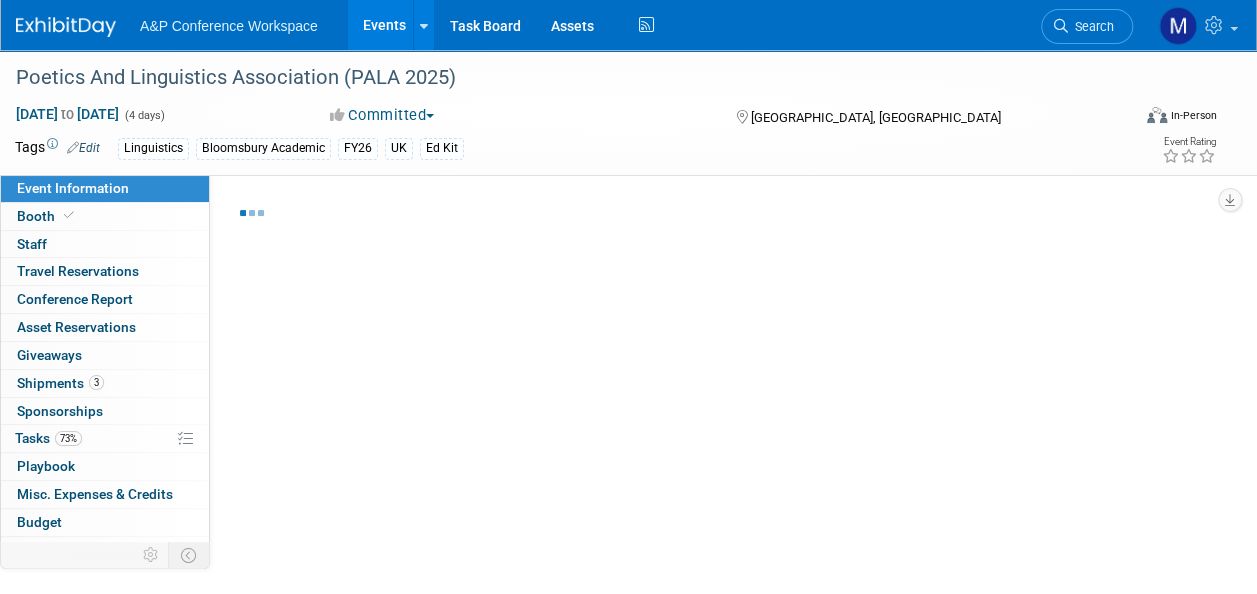 select on "Networking/Commissioning" 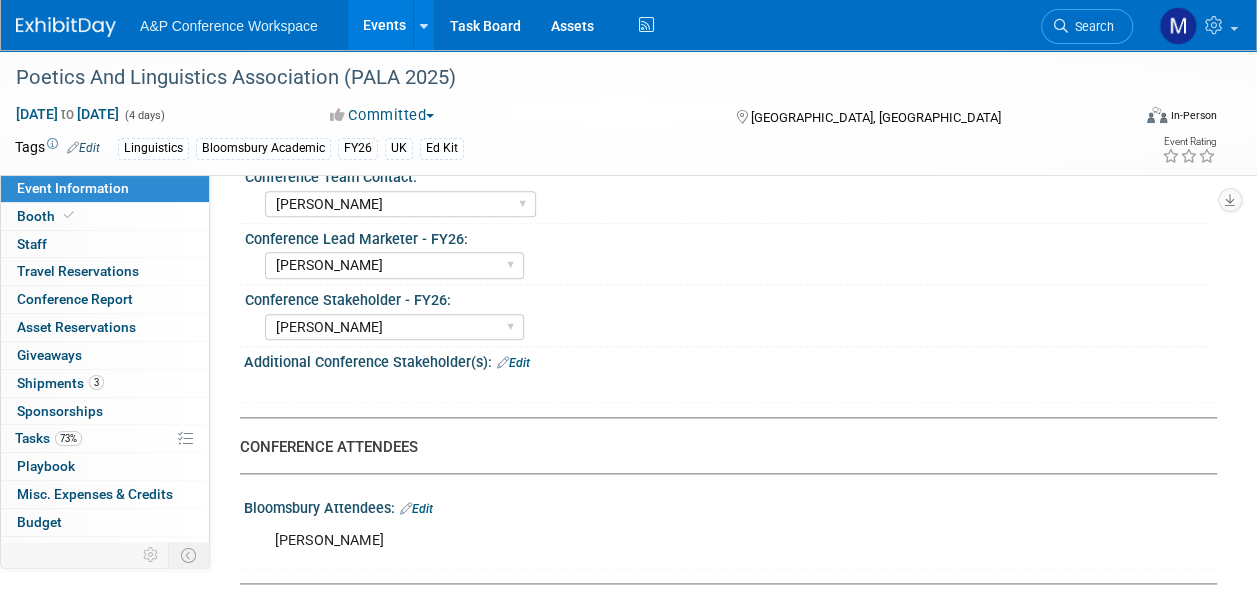 scroll, scrollTop: 1100, scrollLeft: 0, axis: vertical 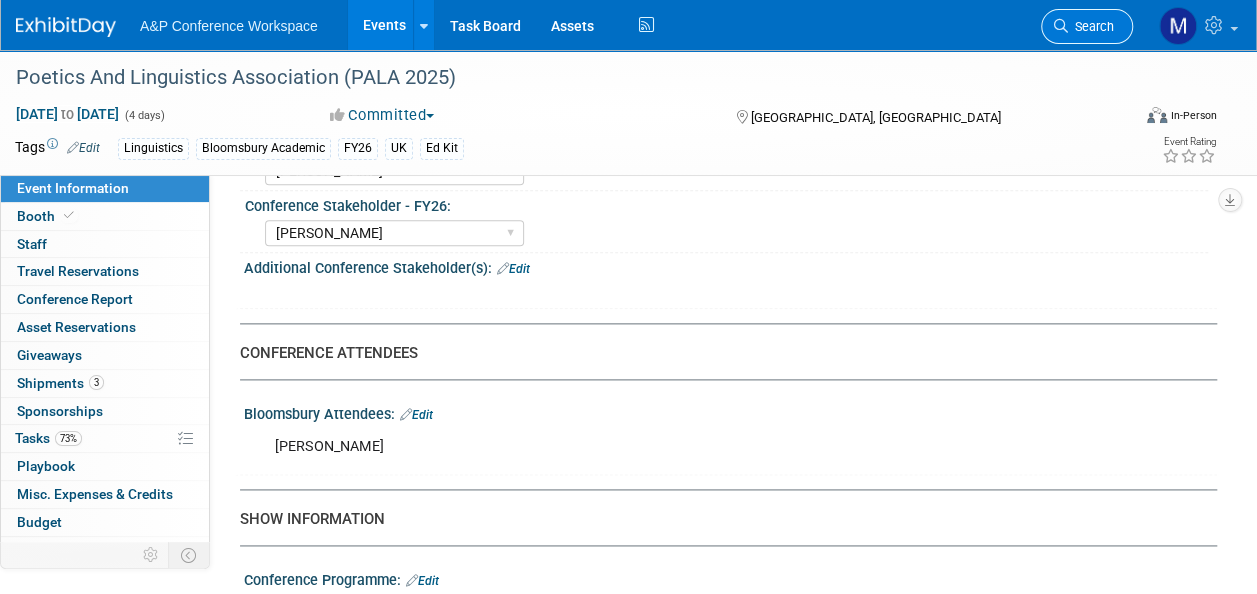 click on "Search" at bounding box center [1091, 26] 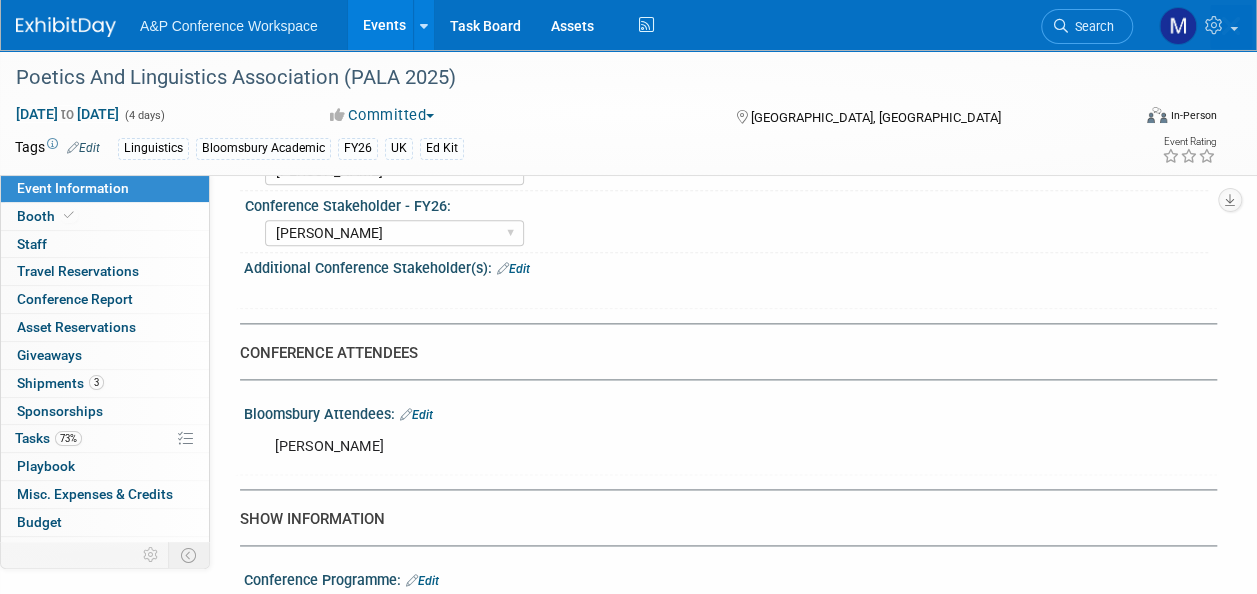 scroll, scrollTop: 0, scrollLeft: 0, axis: both 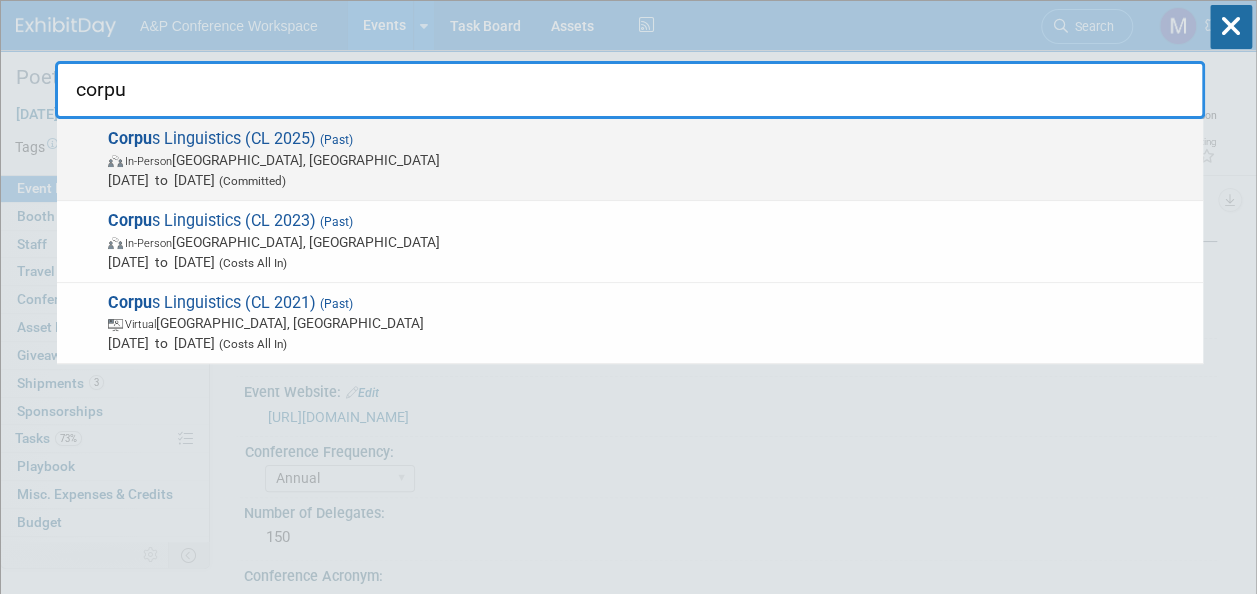 type on "corpu" 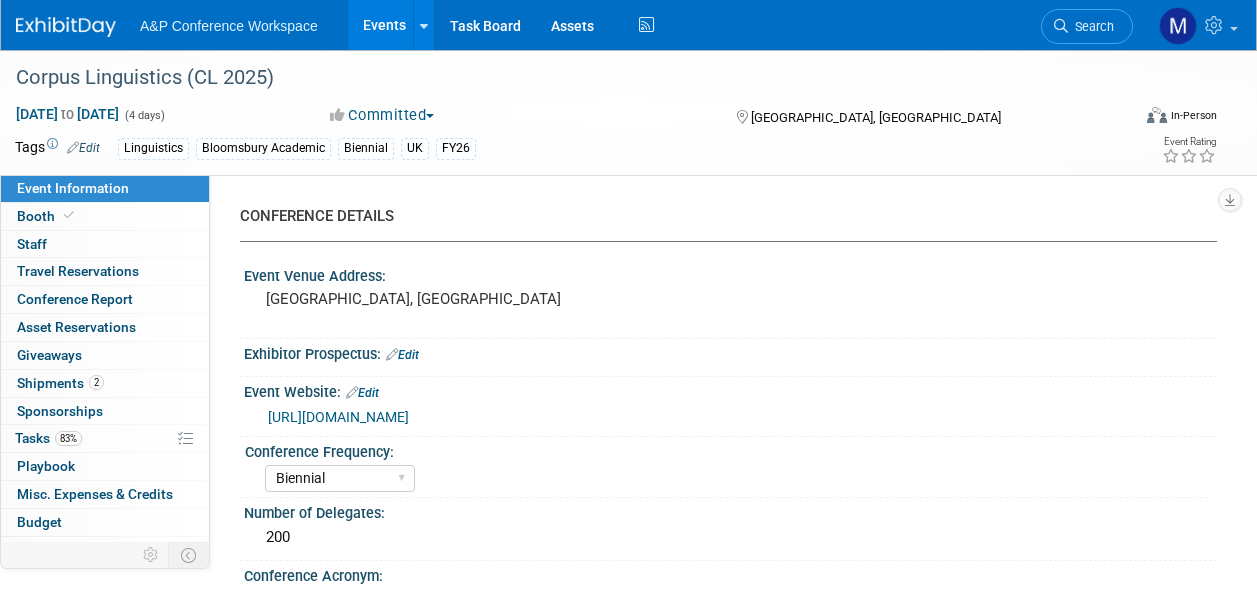 select on "Biennial" 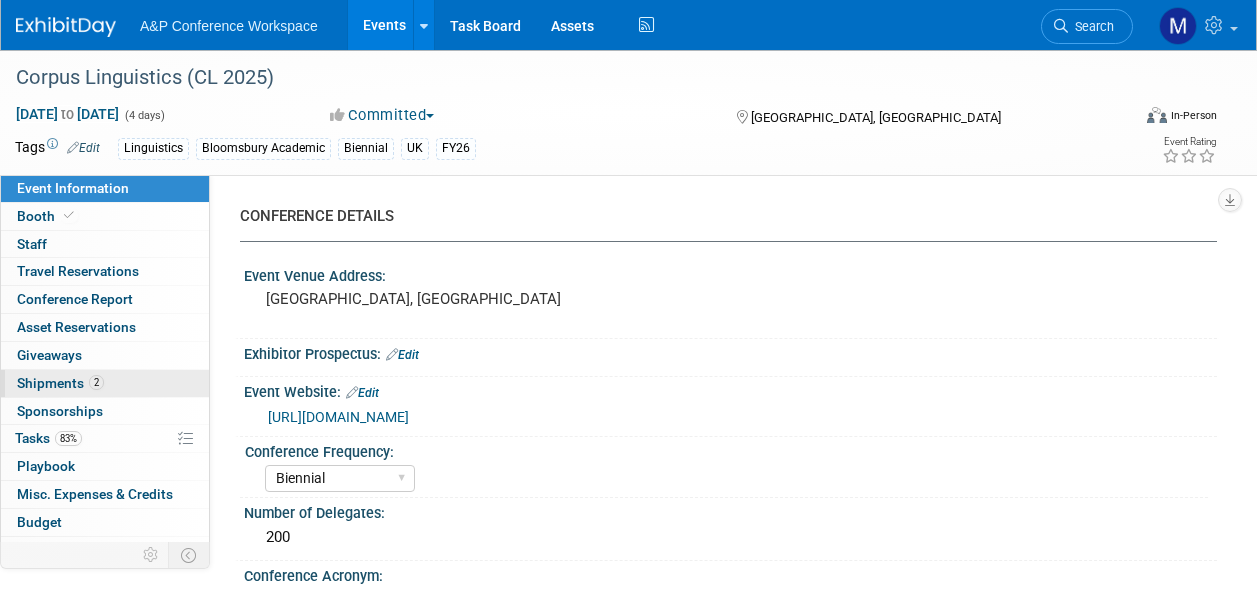 scroll, scrollTop: 0, scrollLeft: 0, axis: both 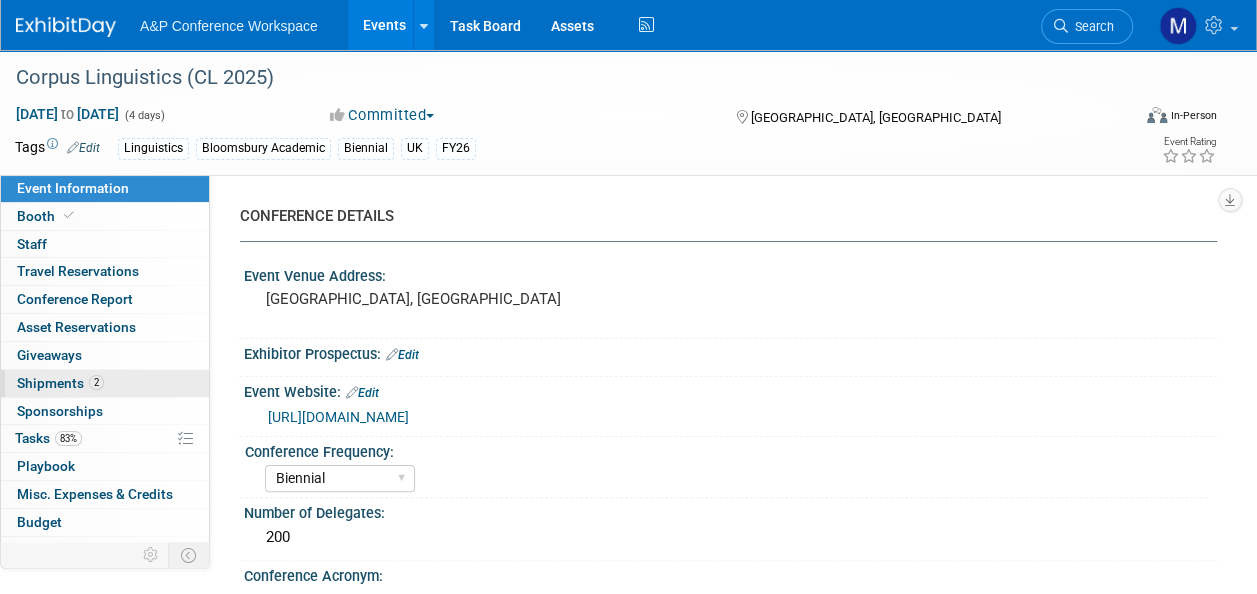 click on "Shipments 2" at bounding box center [60, 383] 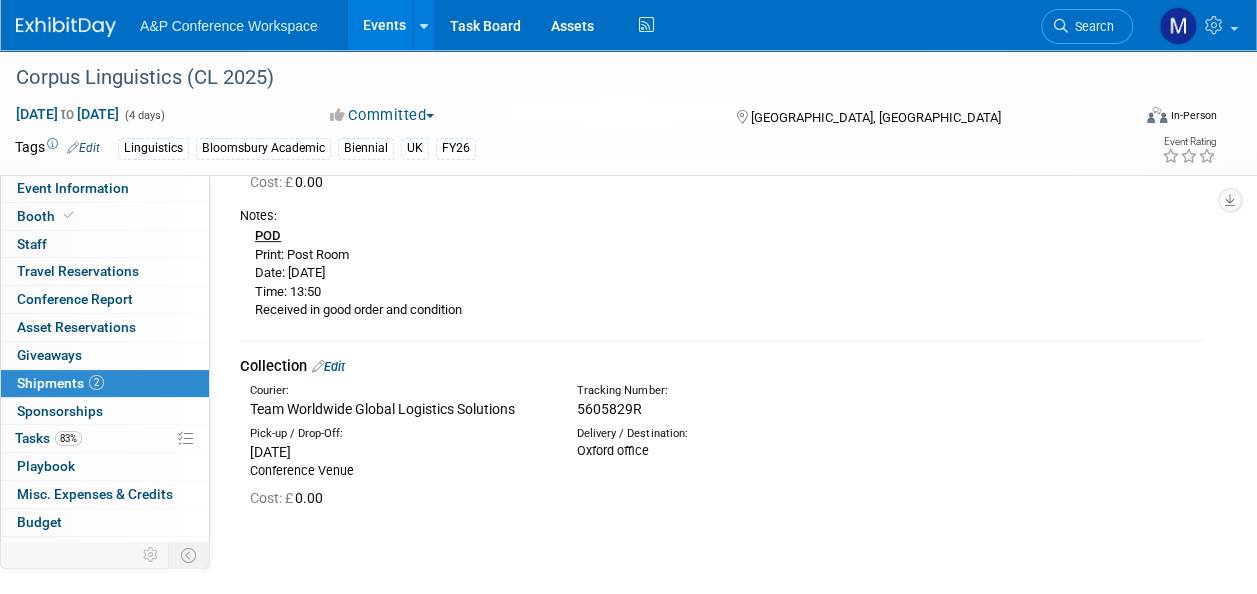 scroll, scrollTop: 300, scrollLeft: 0, axis: vertical 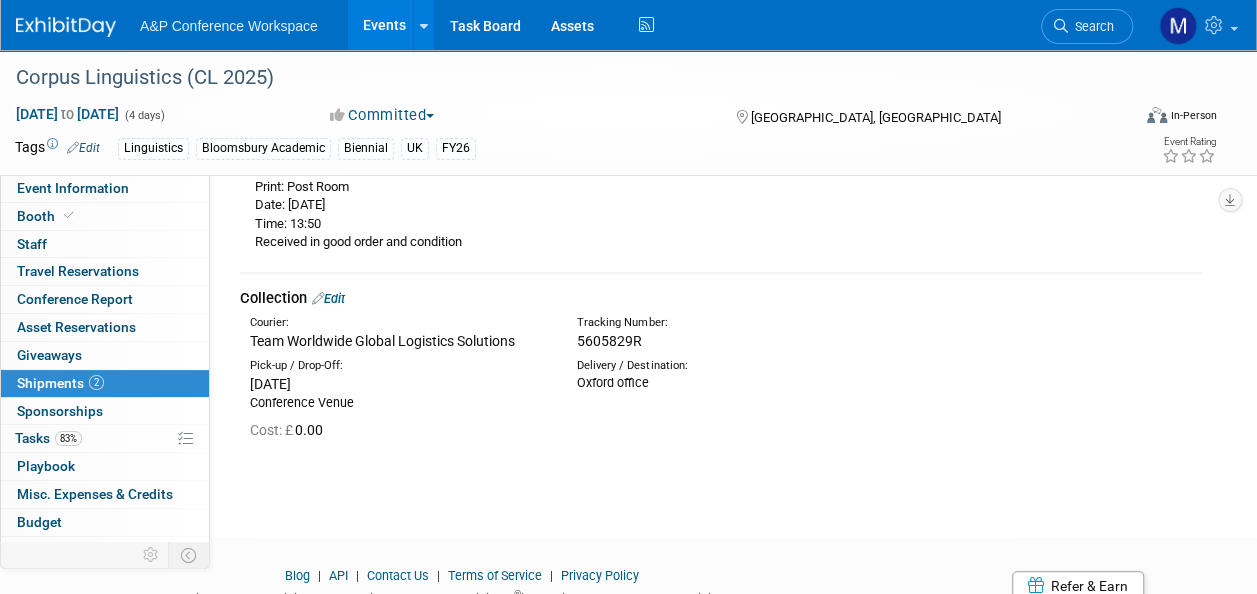click on "Edit" at bounding box center [328, 298] 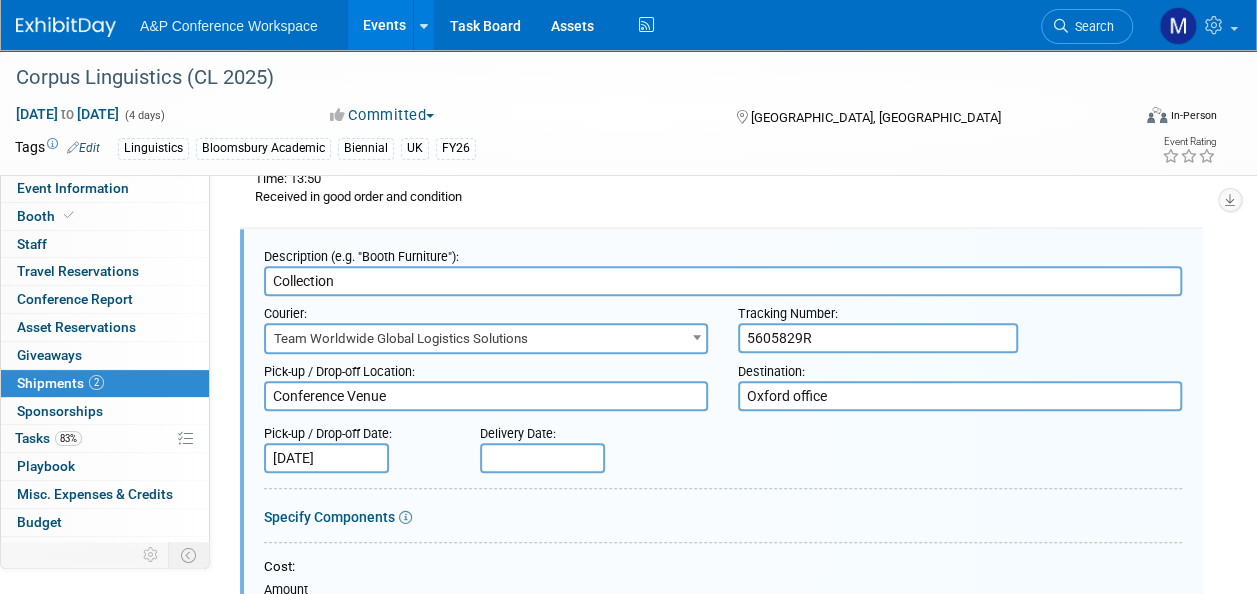 scroll, scrollTop: 0, scrollLeft: 0, axis: both 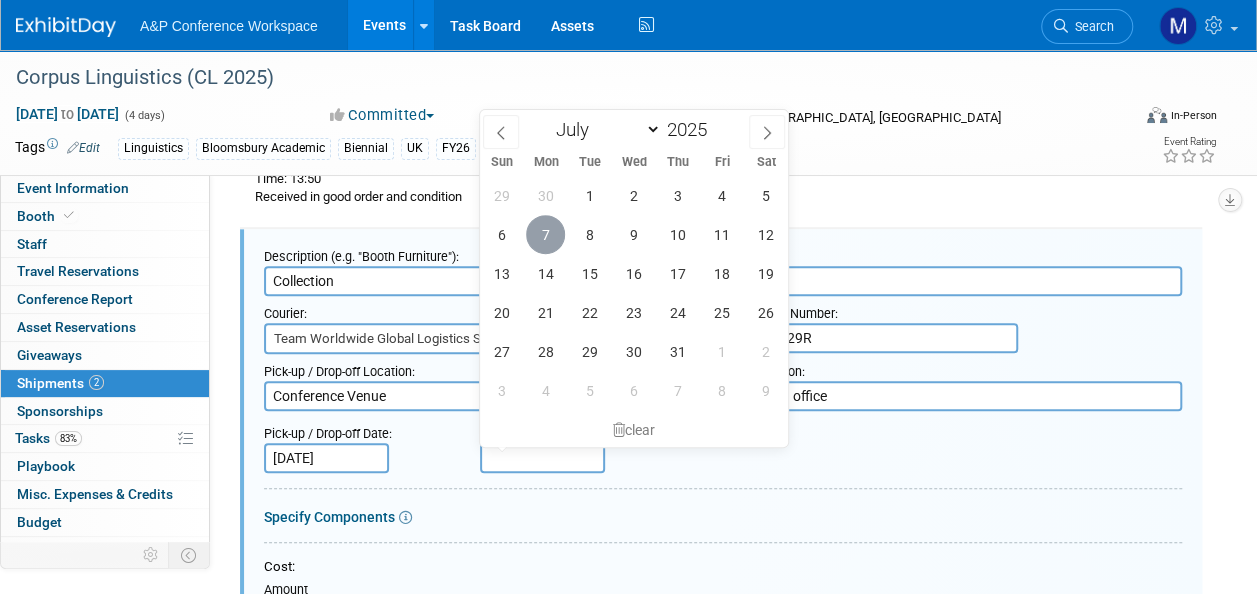 click on "7" at bounding box center [545, 234] 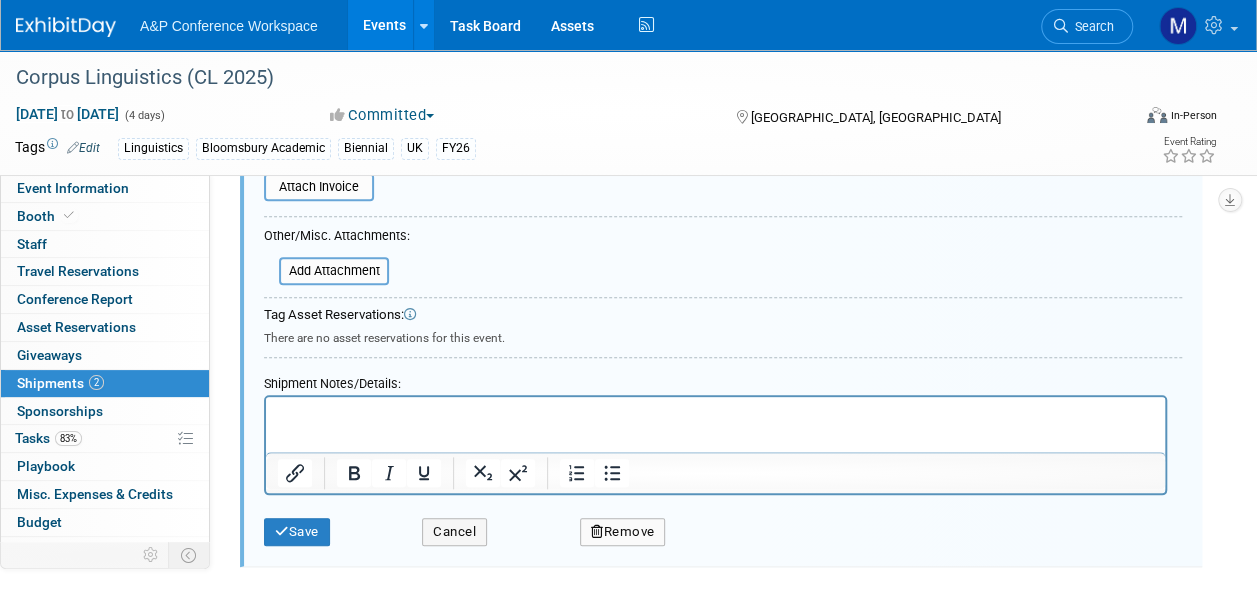 scroll, scrollTop: 945, scrollLeft: 0, axis: vertical 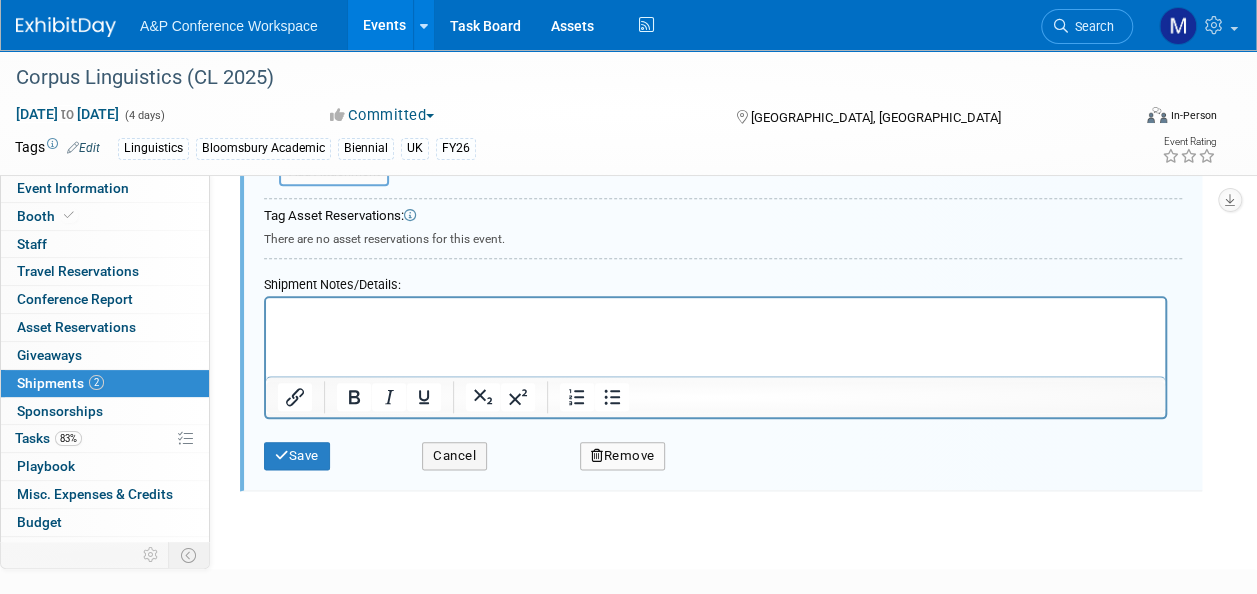 click at bounding box center (716, 316) 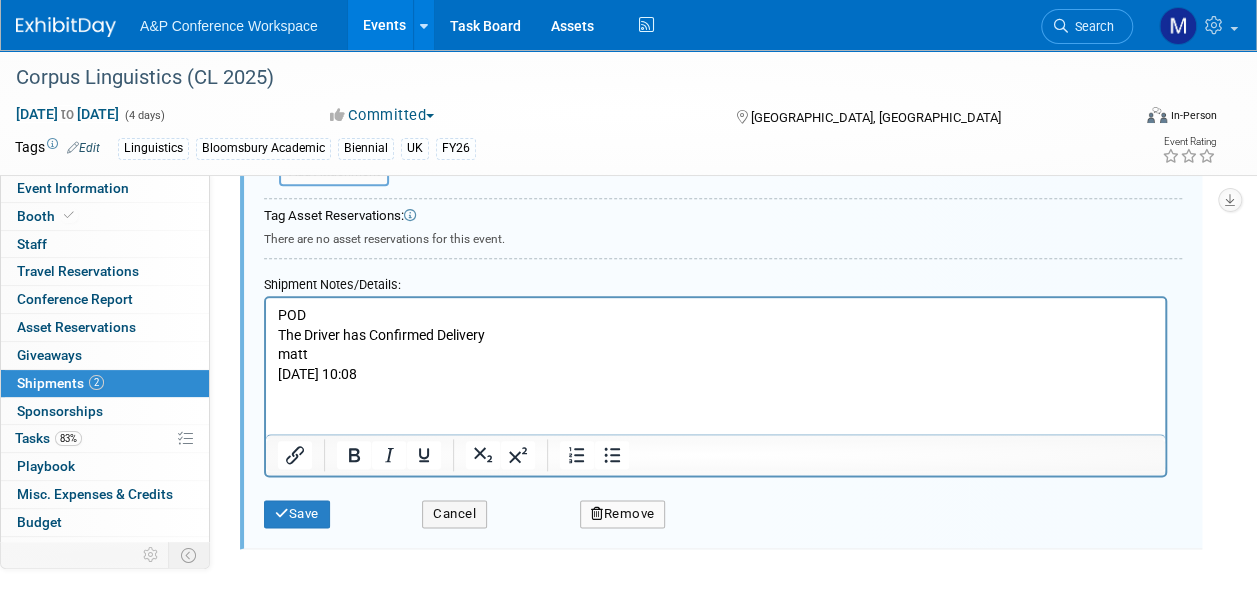 click on "matt" at bounding box center [716, 355] 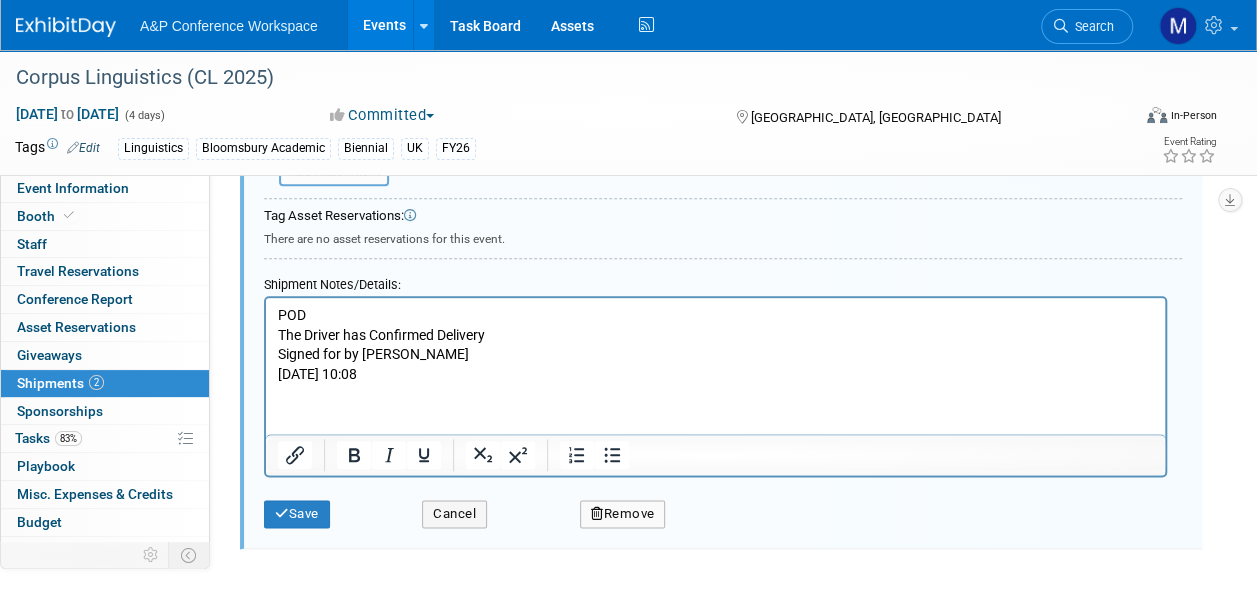 click on "Jul 7, 25 10:08" at bounding box center [716, 375] 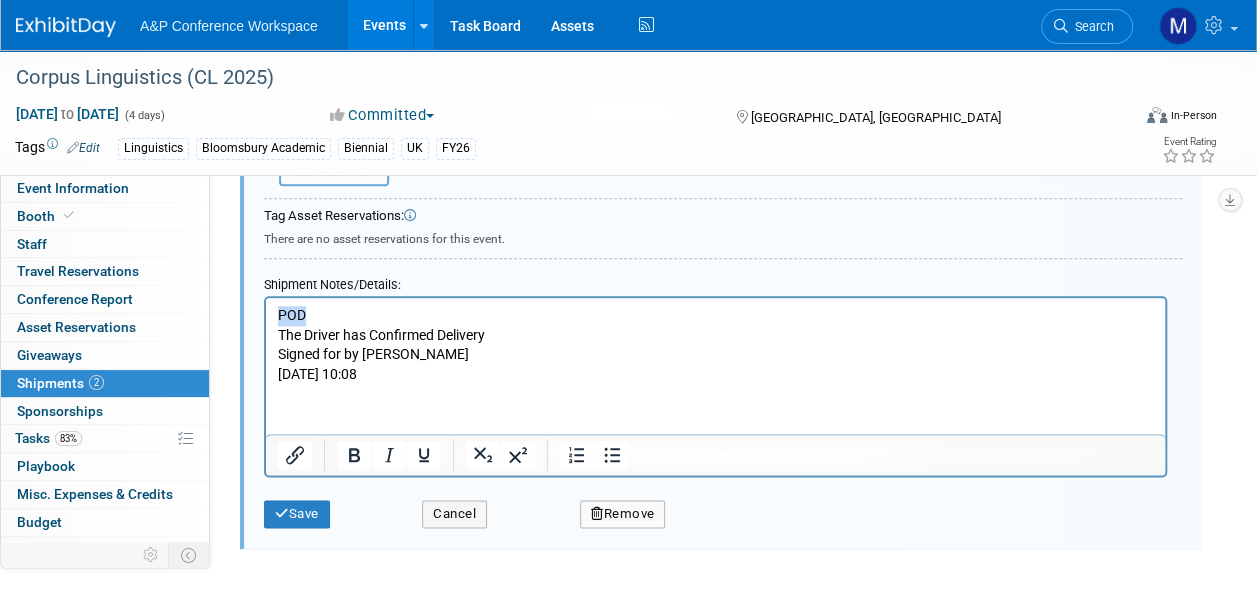 drag, startPoint x: 325, startPoint y: 315, endPoint x: 238, endPoint y: 308, distance: 87.28116 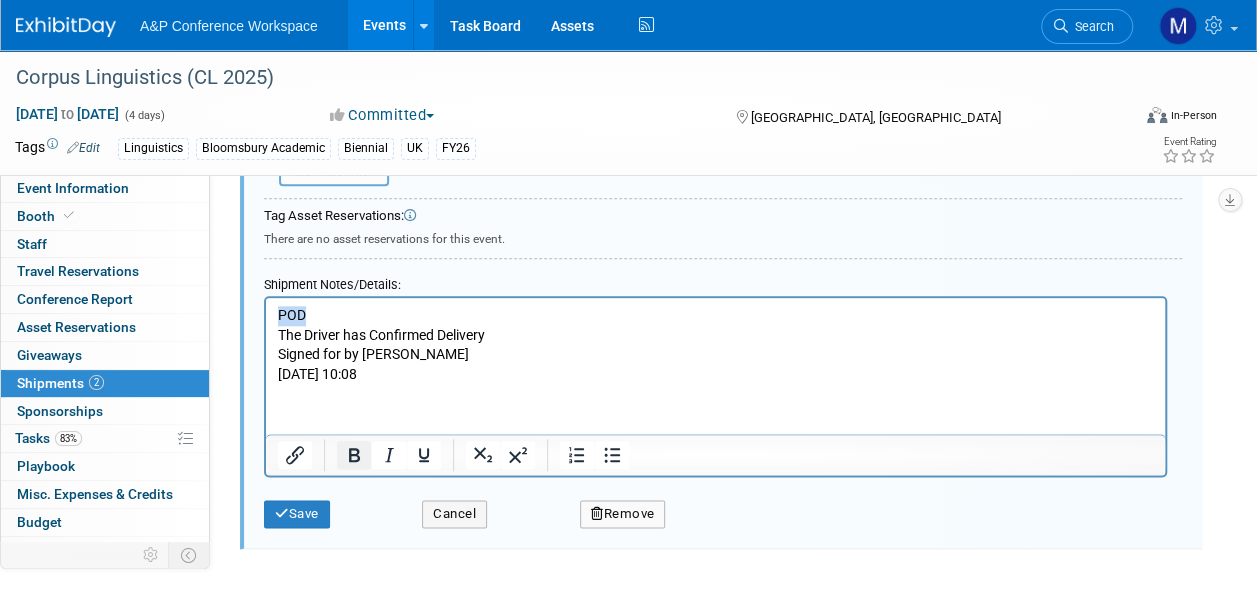 click 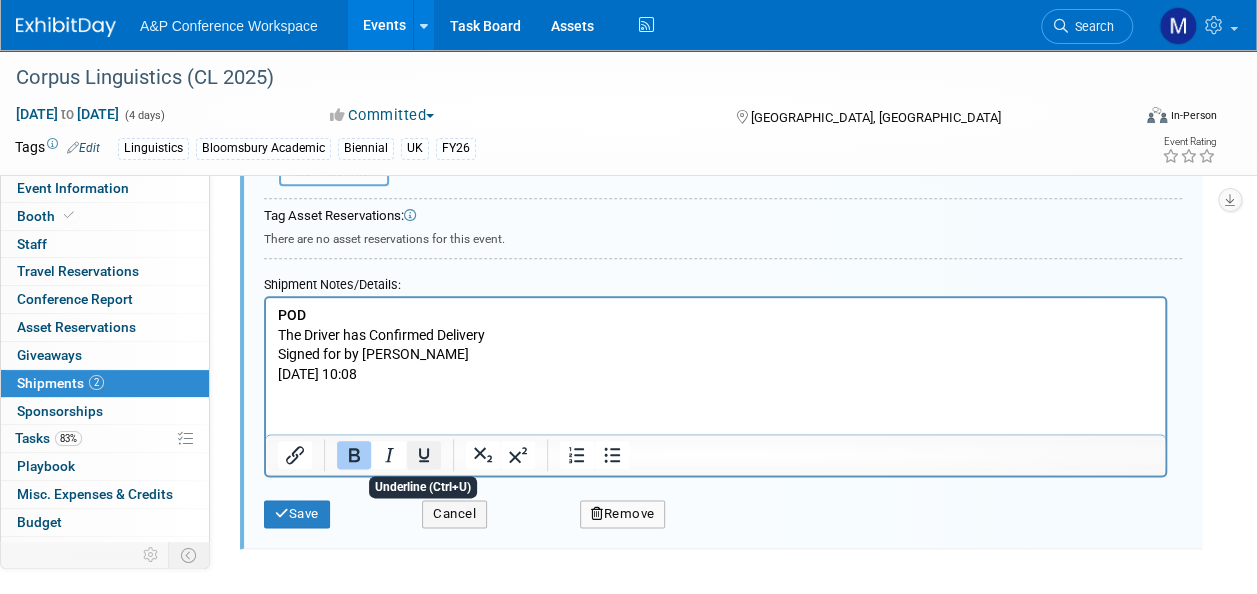 click 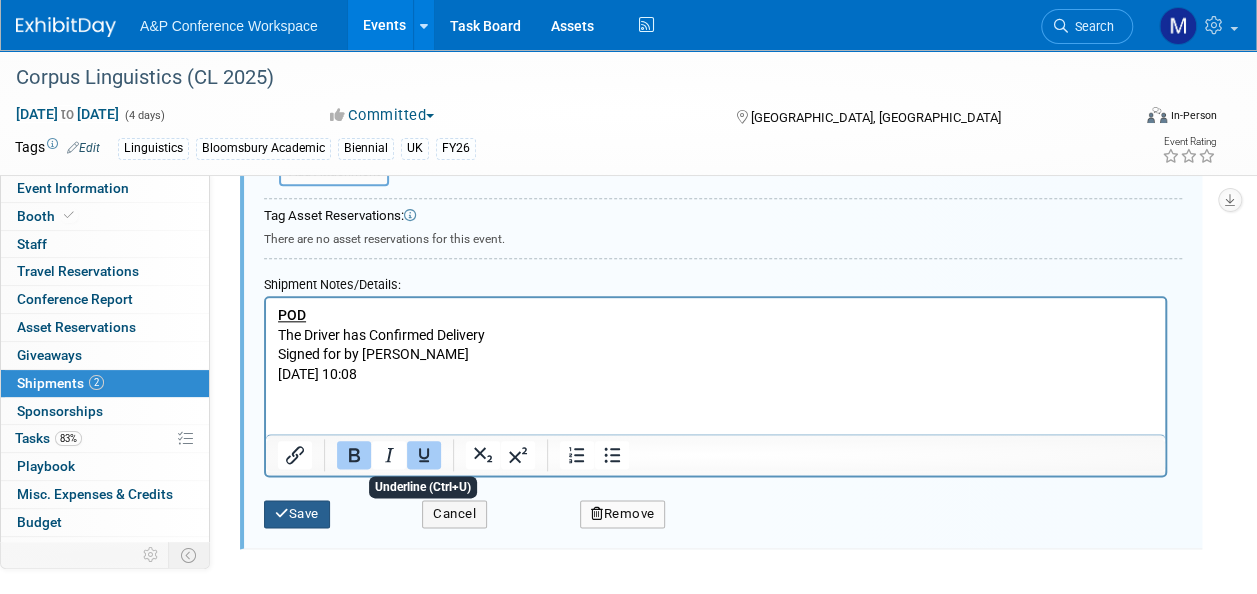 click on "Save" at bounding box center (297, 514) 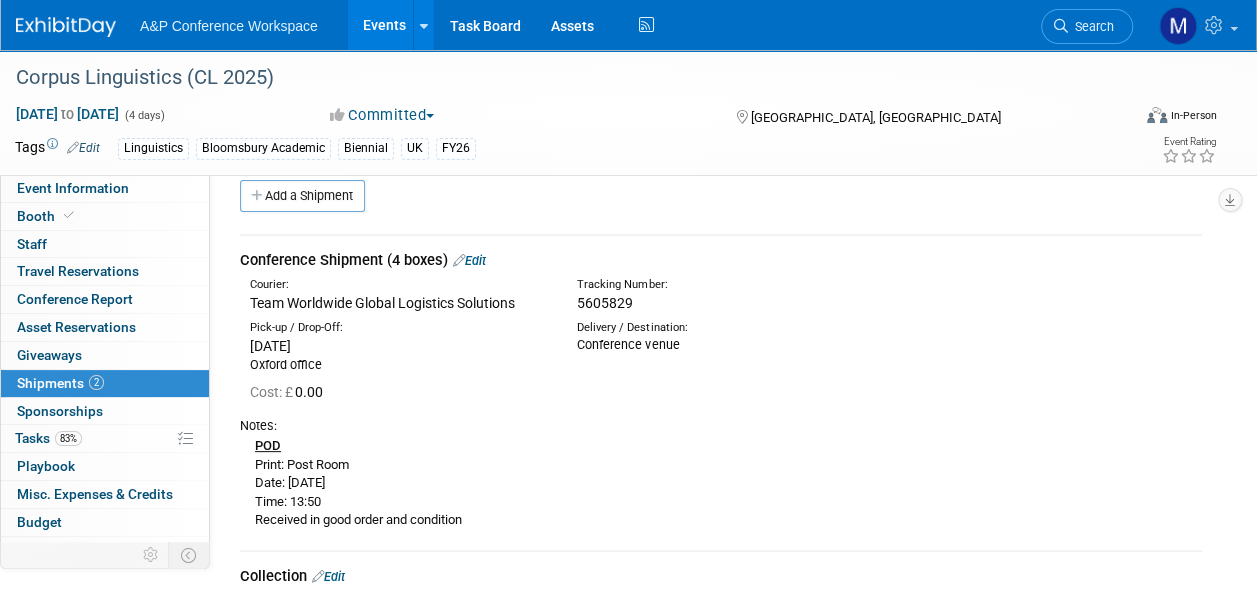 scroll, scrollTop: 0, scrollLeft: 0, axis: both 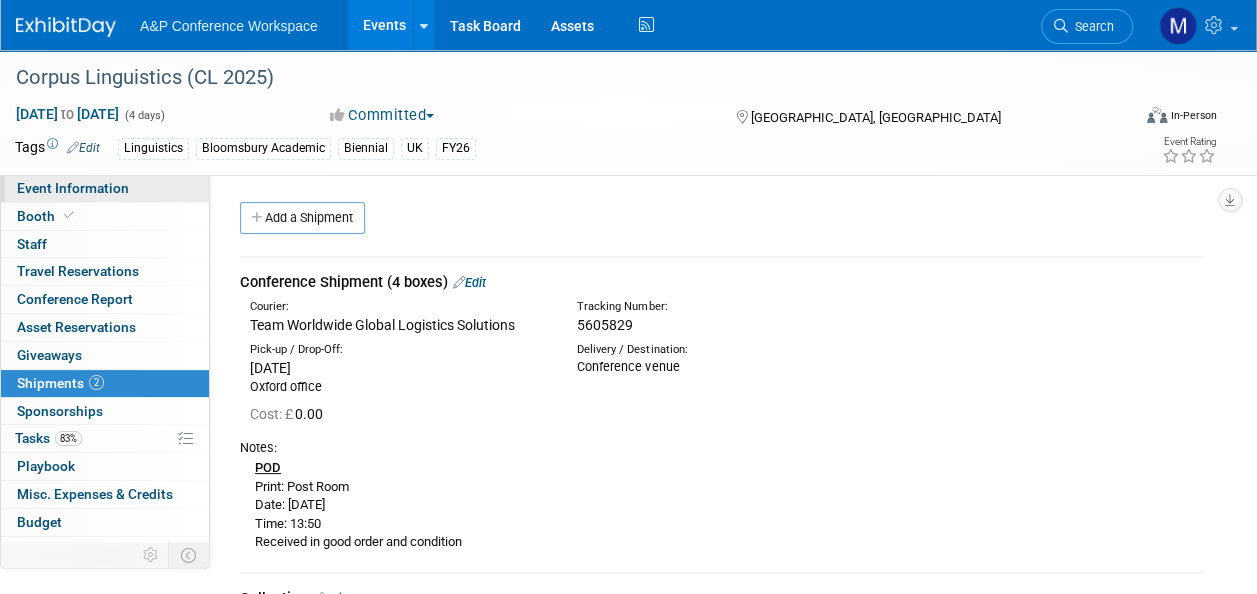 click on "Event Information" at bounding box center (105, 188) 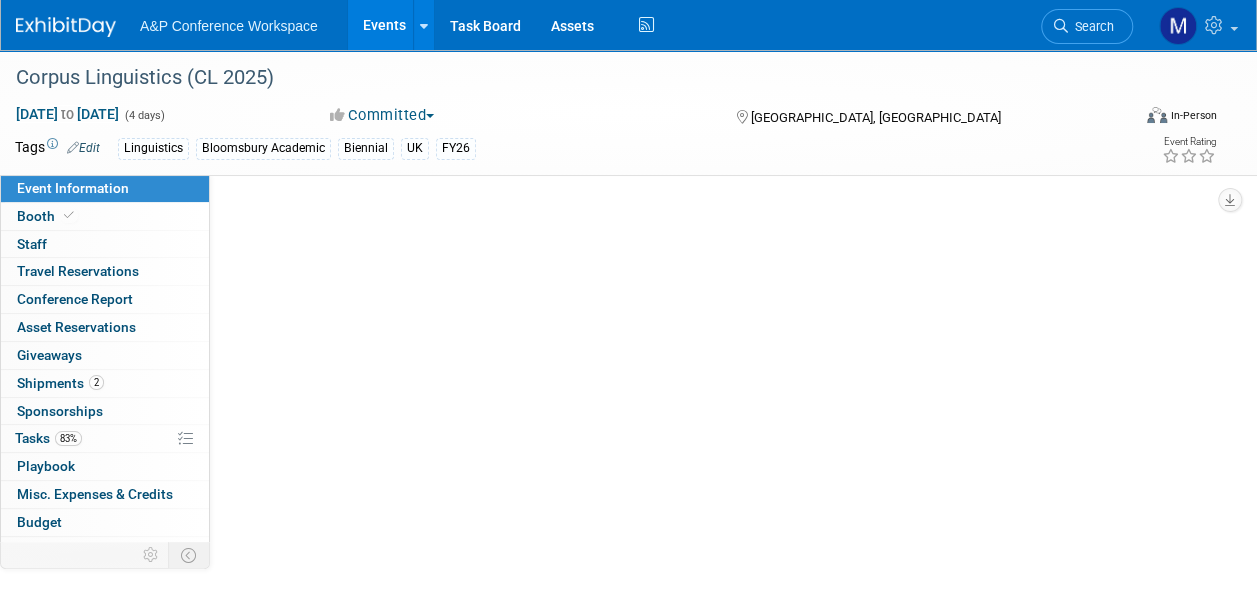 select on "Biennial" 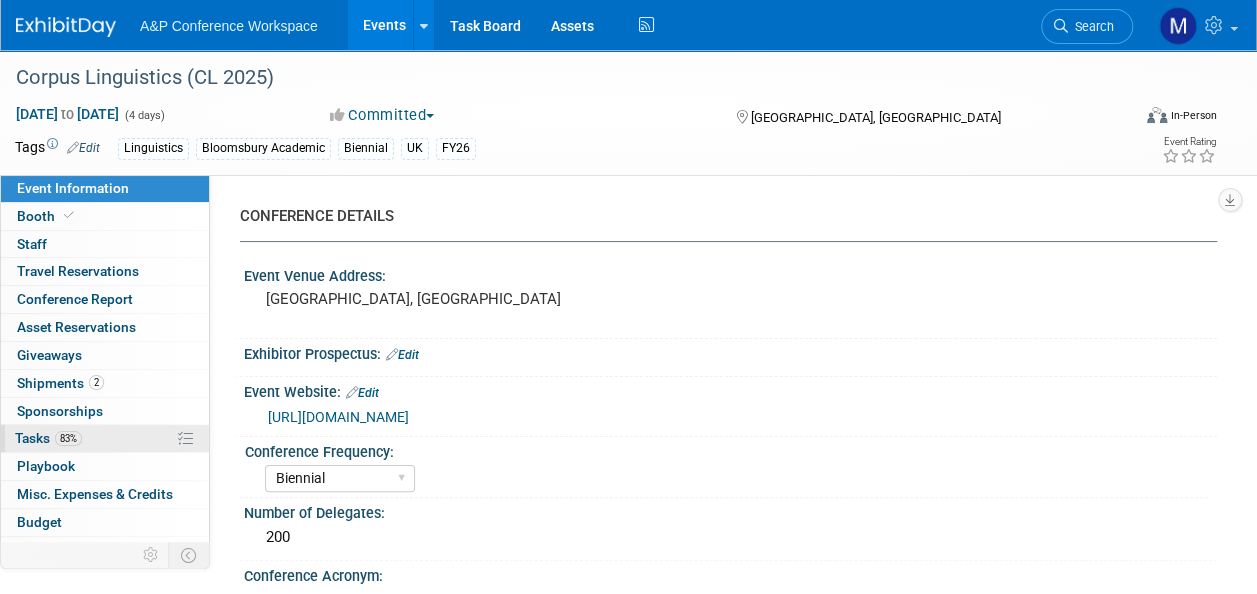 click on "83%
Tasks 83%" at bounding box center [105, 438] 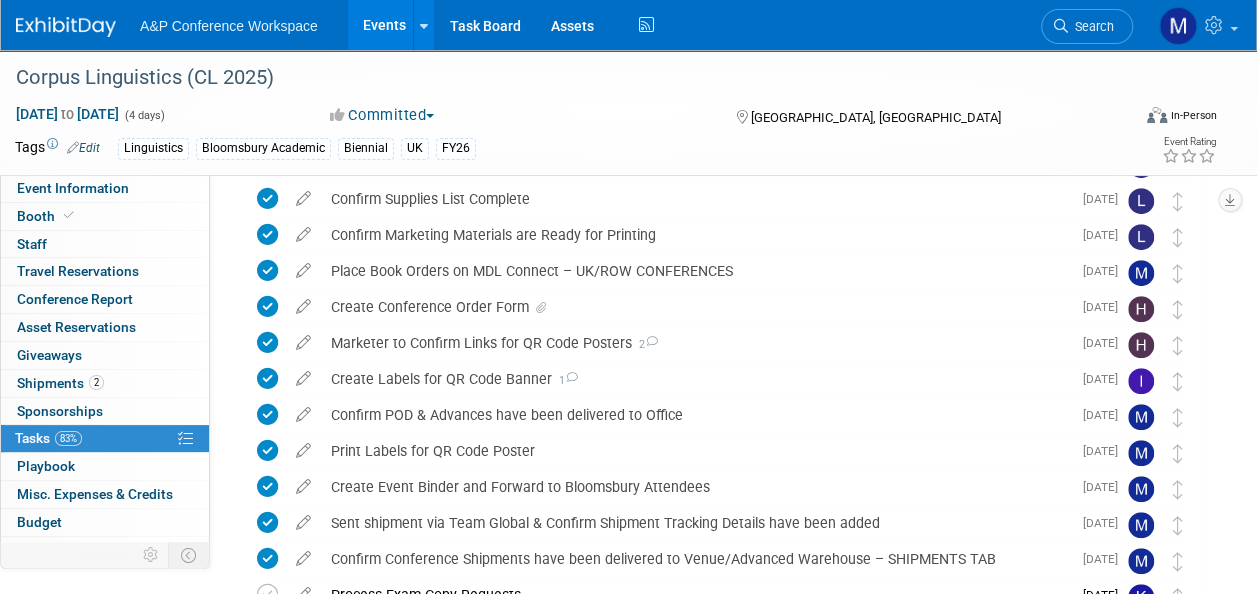 scroll, scrollTop: 500, scrollLeft: 0, axis: vertical 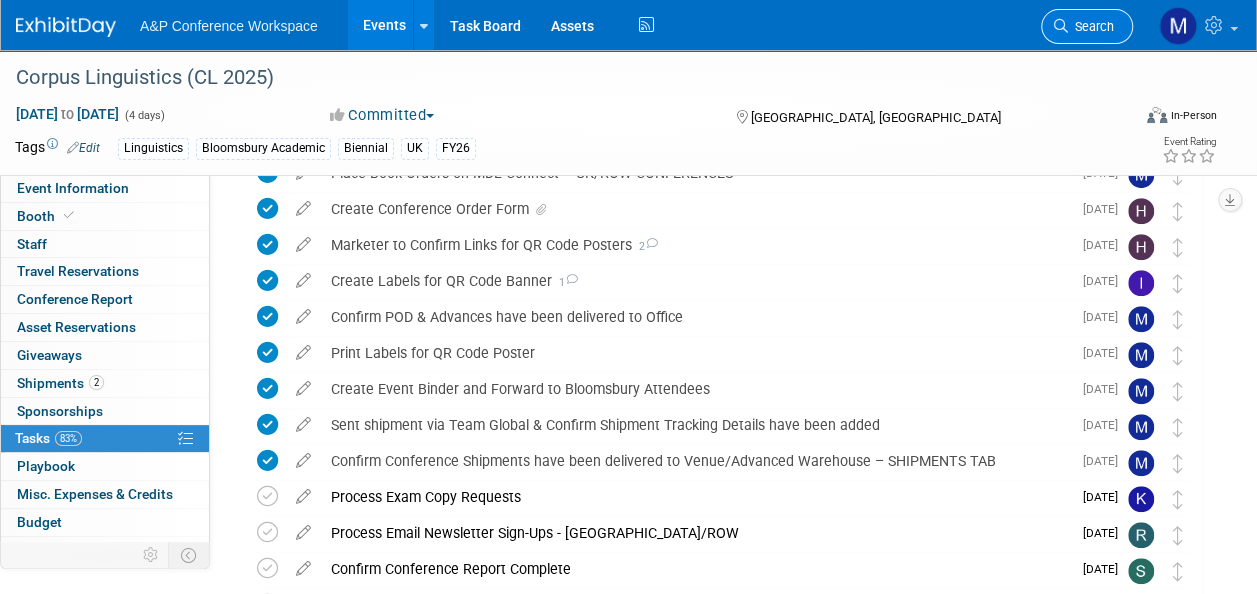 click on "Search" at bounding box center [1087, 26] 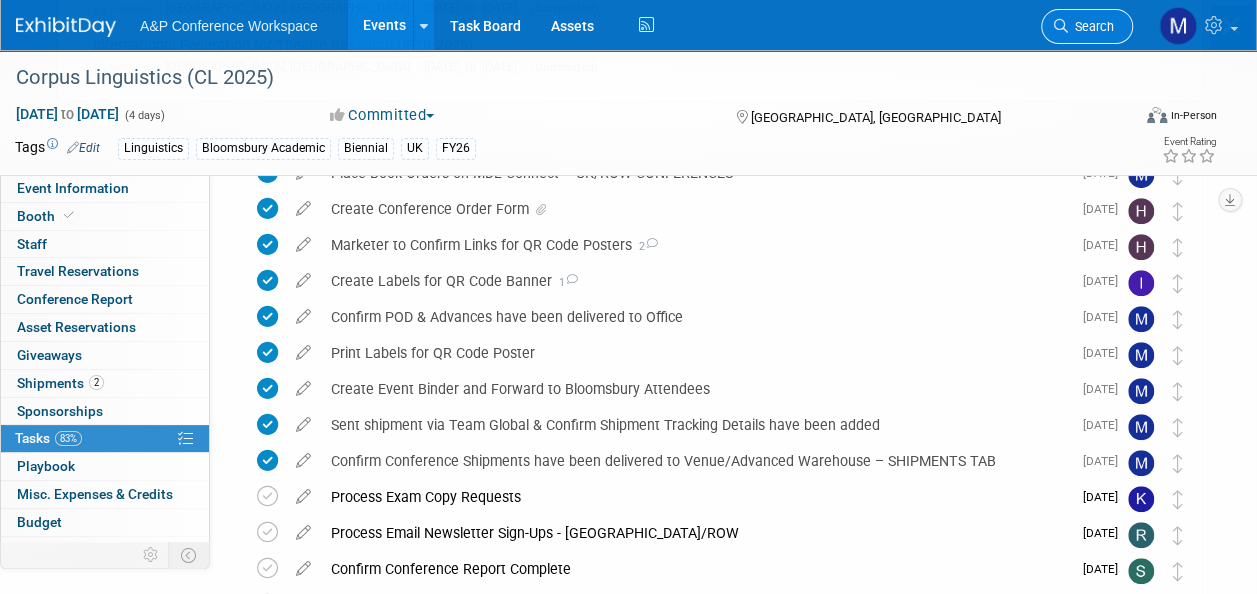 scroll, scrollTop: 0, scrollLeft: 0, axis: both 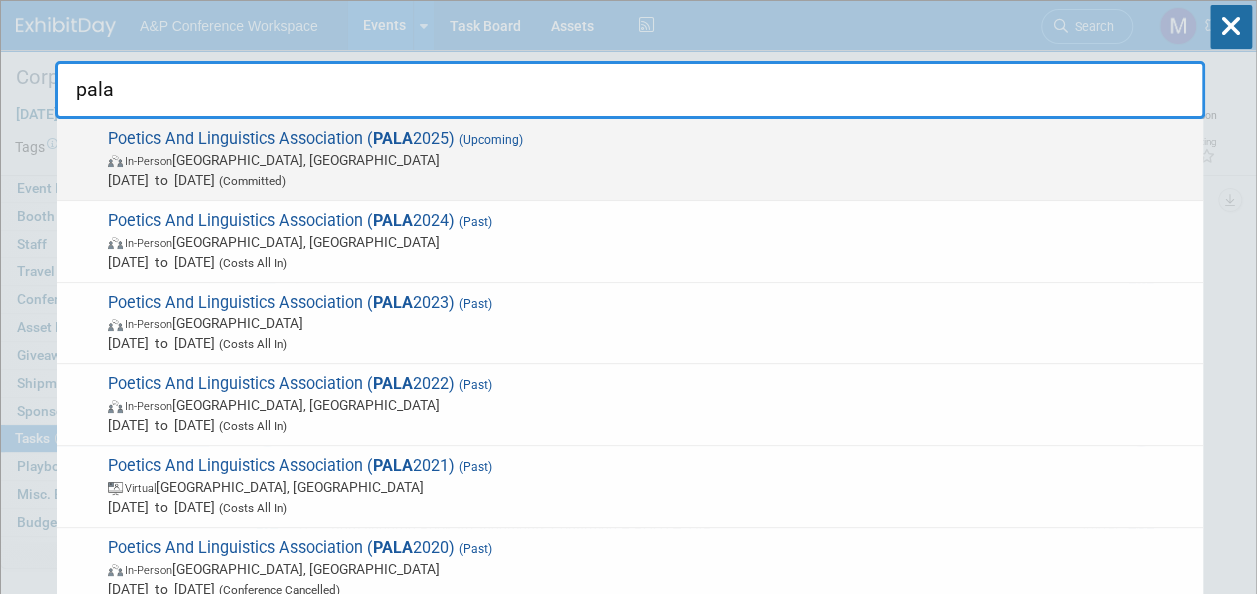 type on "pala" 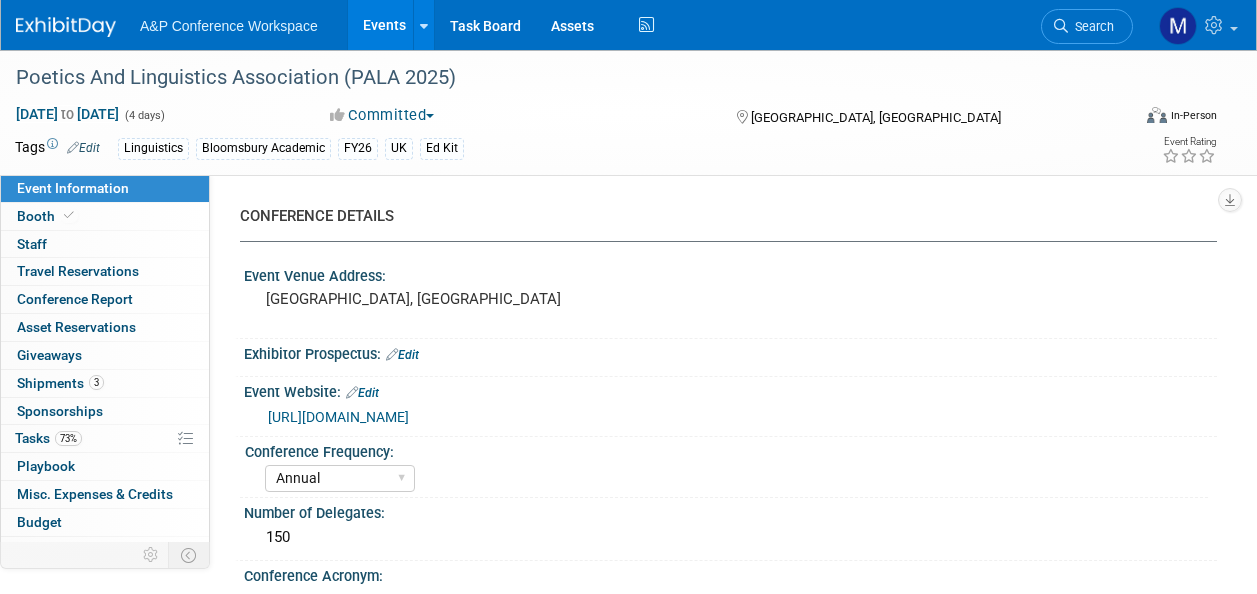 select on "Annual" 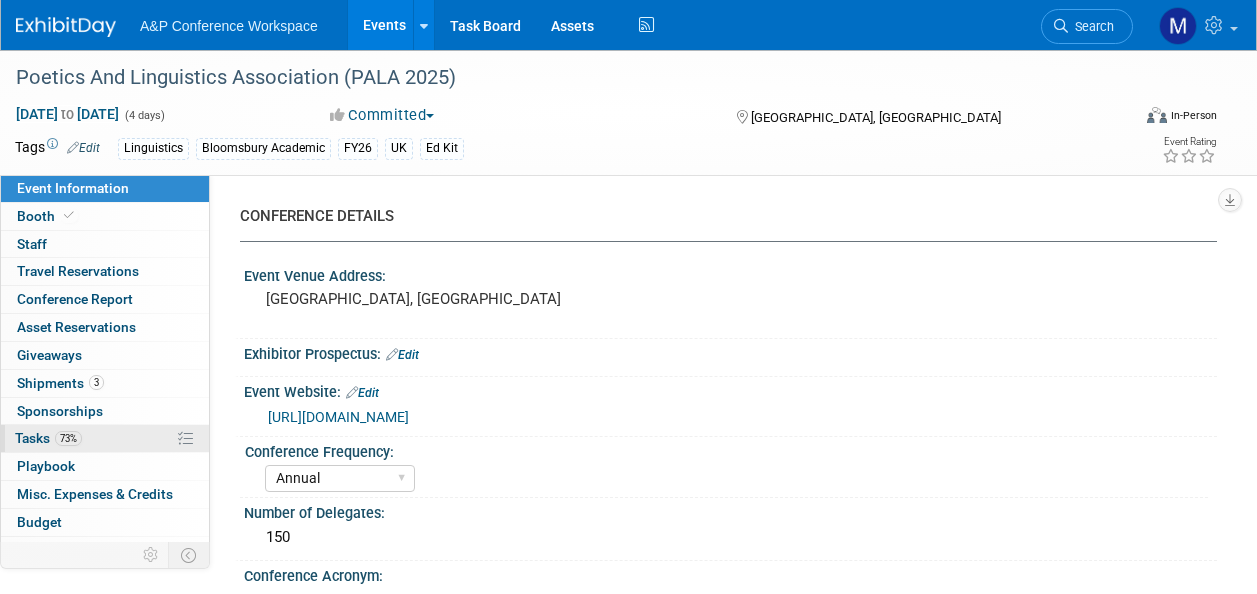 scroll, scrollTop: 0, scrollLeft: 0, axis: both 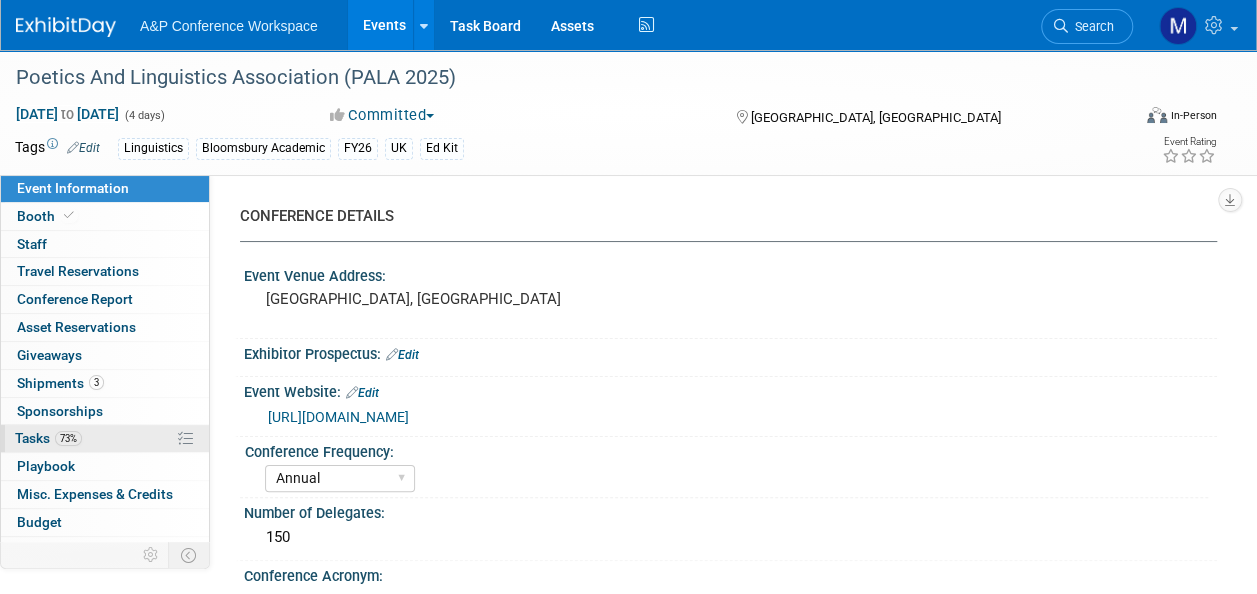 click on "73%
Tasks 73%" at bounding box center [105, 438] 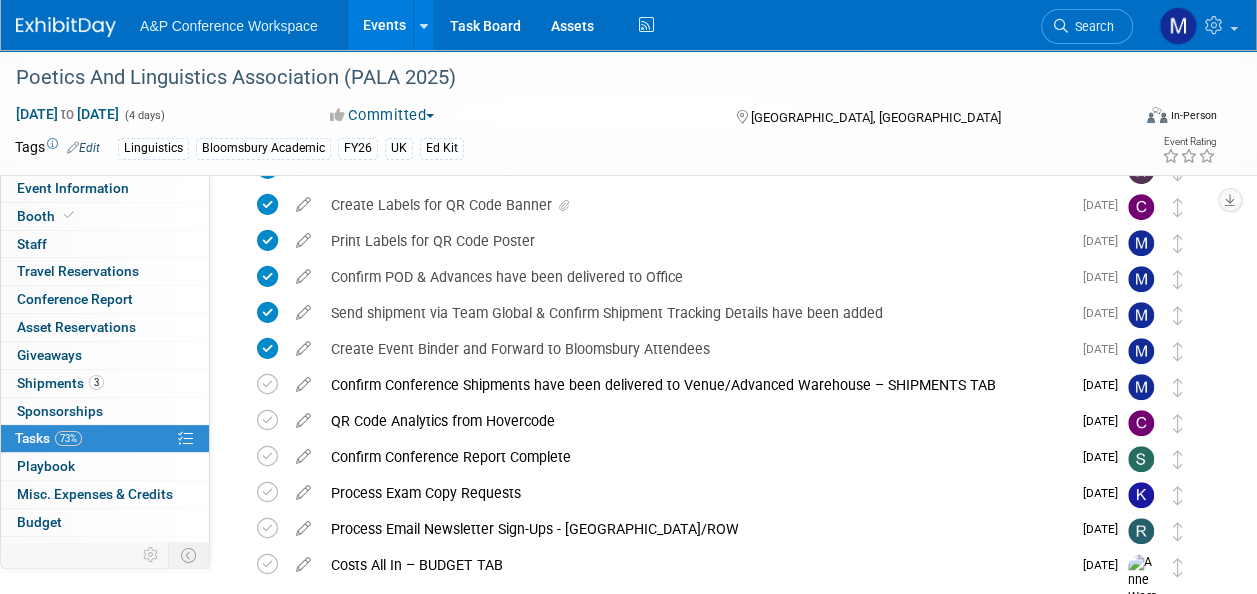 scroll, scrollTop: 500, scrollLeft: 0, axis: vertical 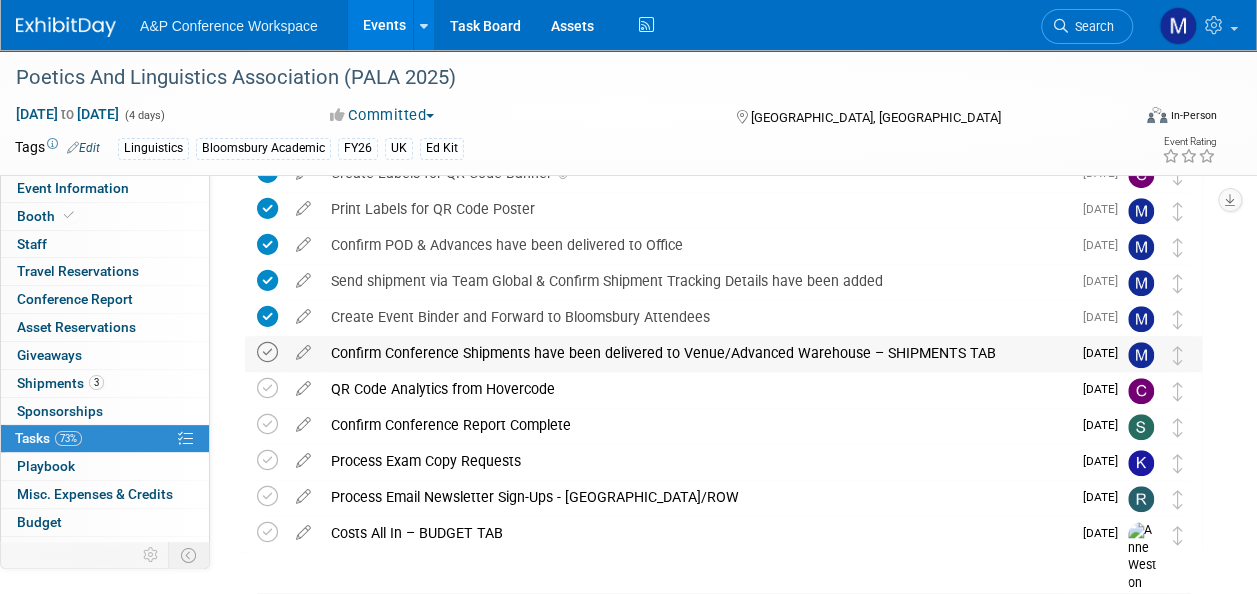 click at bounding box center [271, 354] 